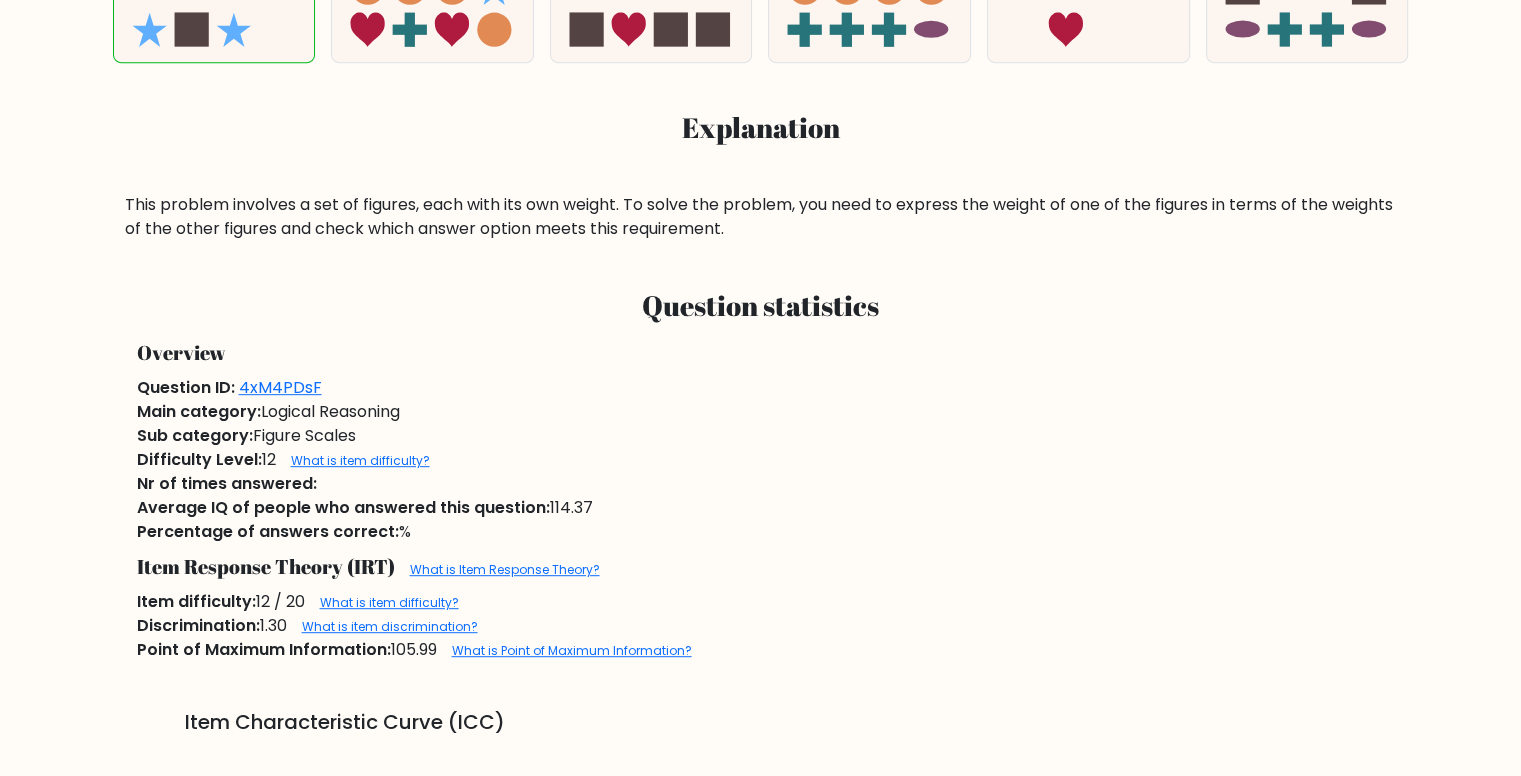 scroll, scrollTop: 0, scrollLeft: 0, axis: both 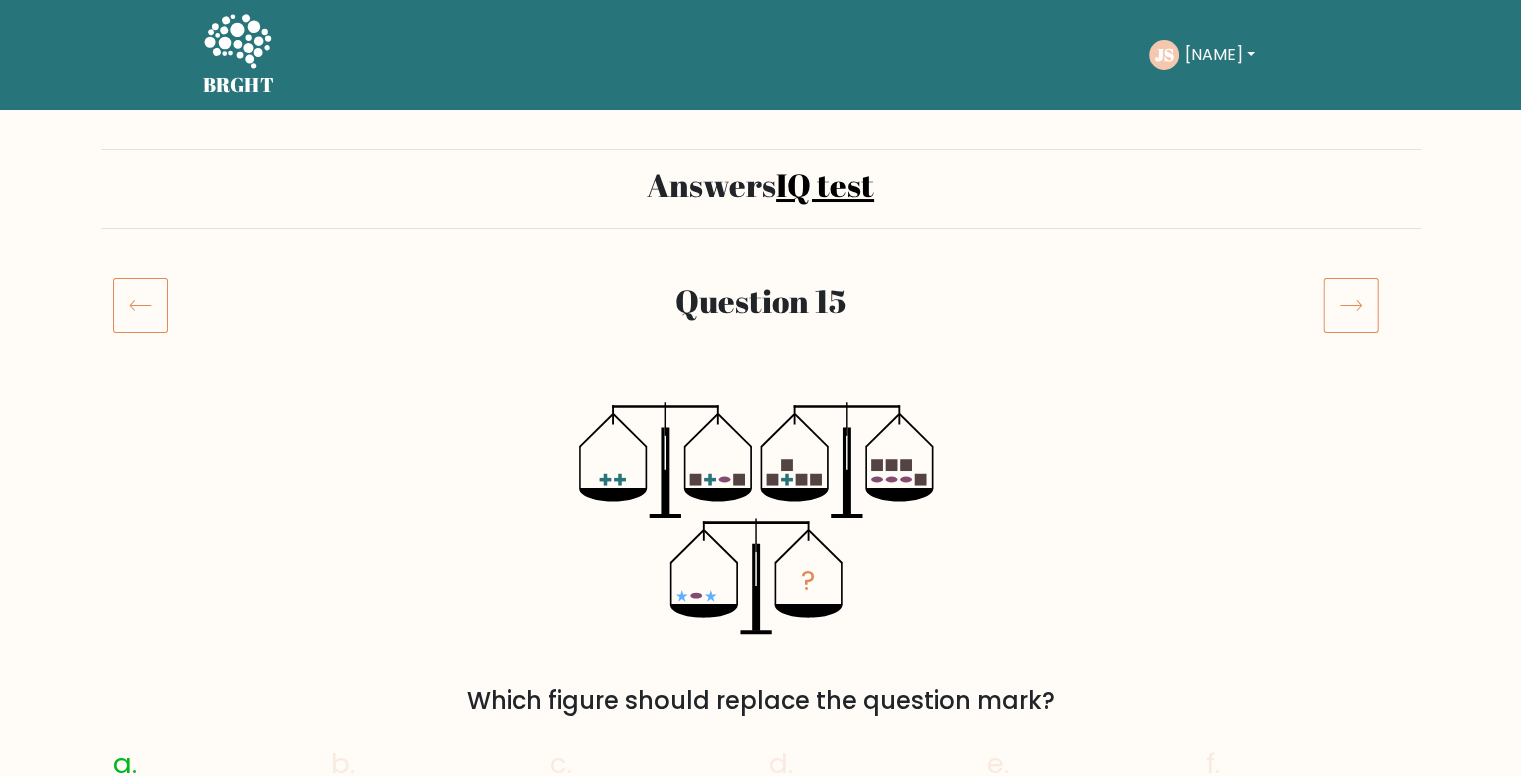 click 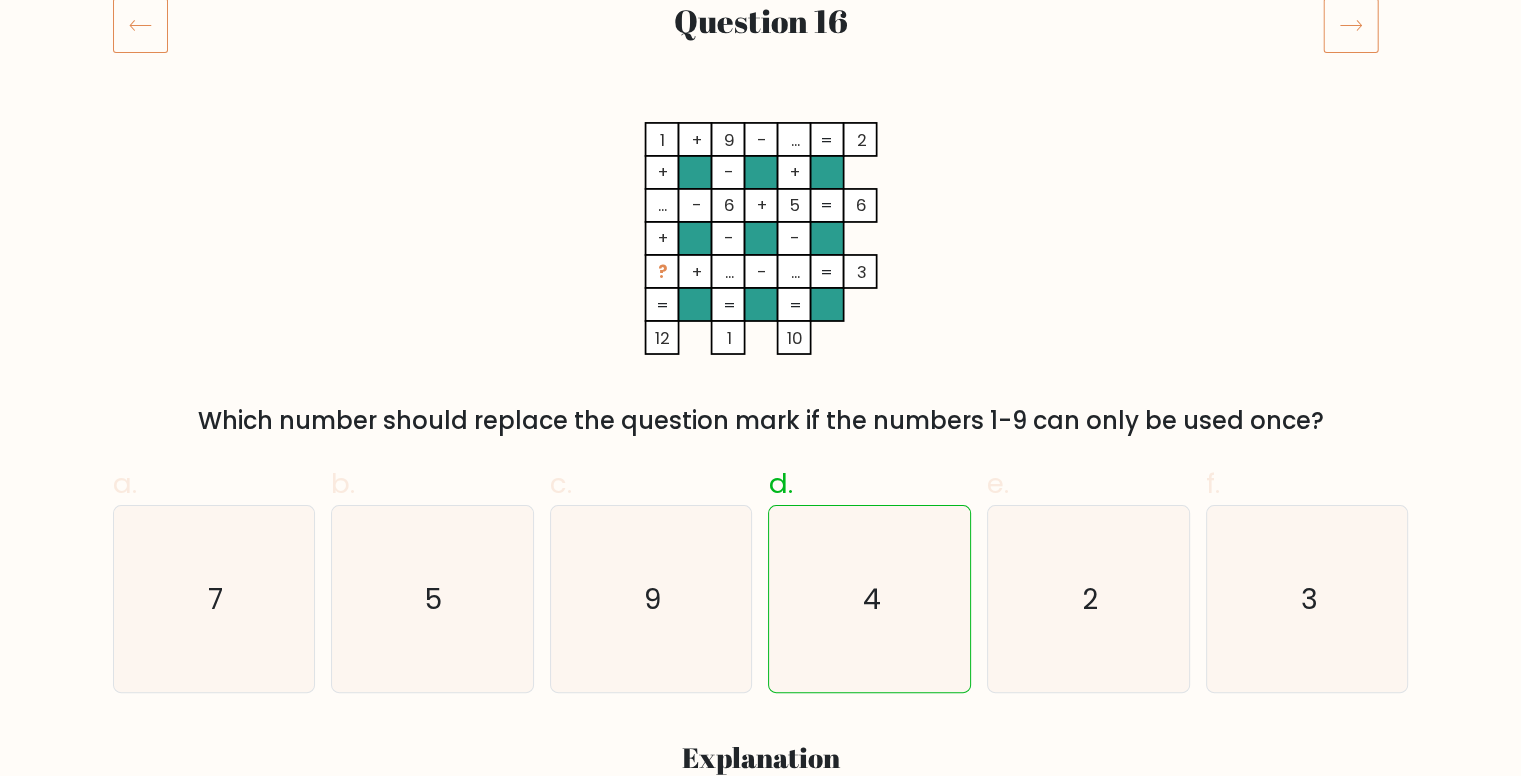 scroll, scrollTop: 220, scrollLeft: 0, axis: vertical 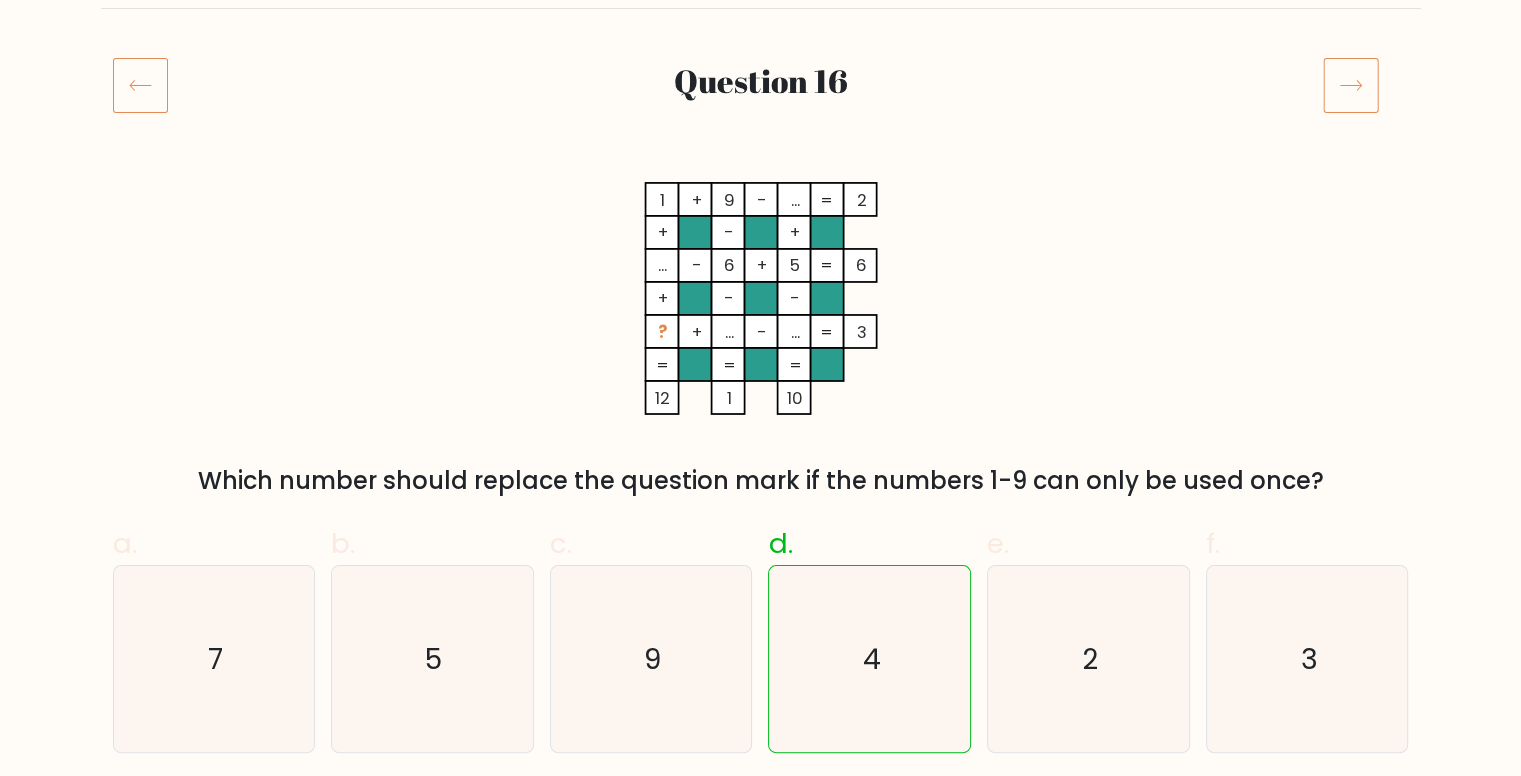 click 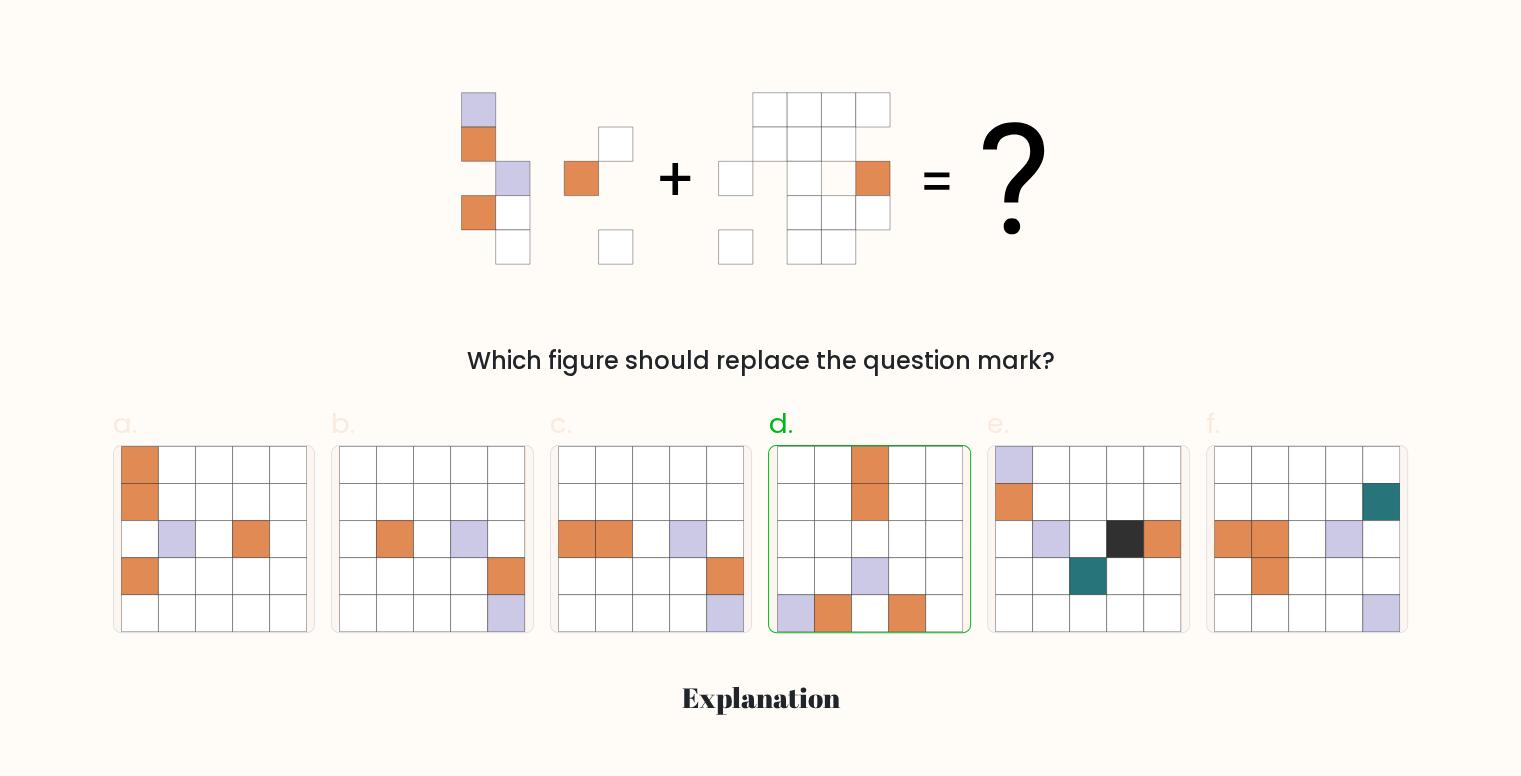scroll, scrollTop: 0, scrollLeft: 0, axis: both 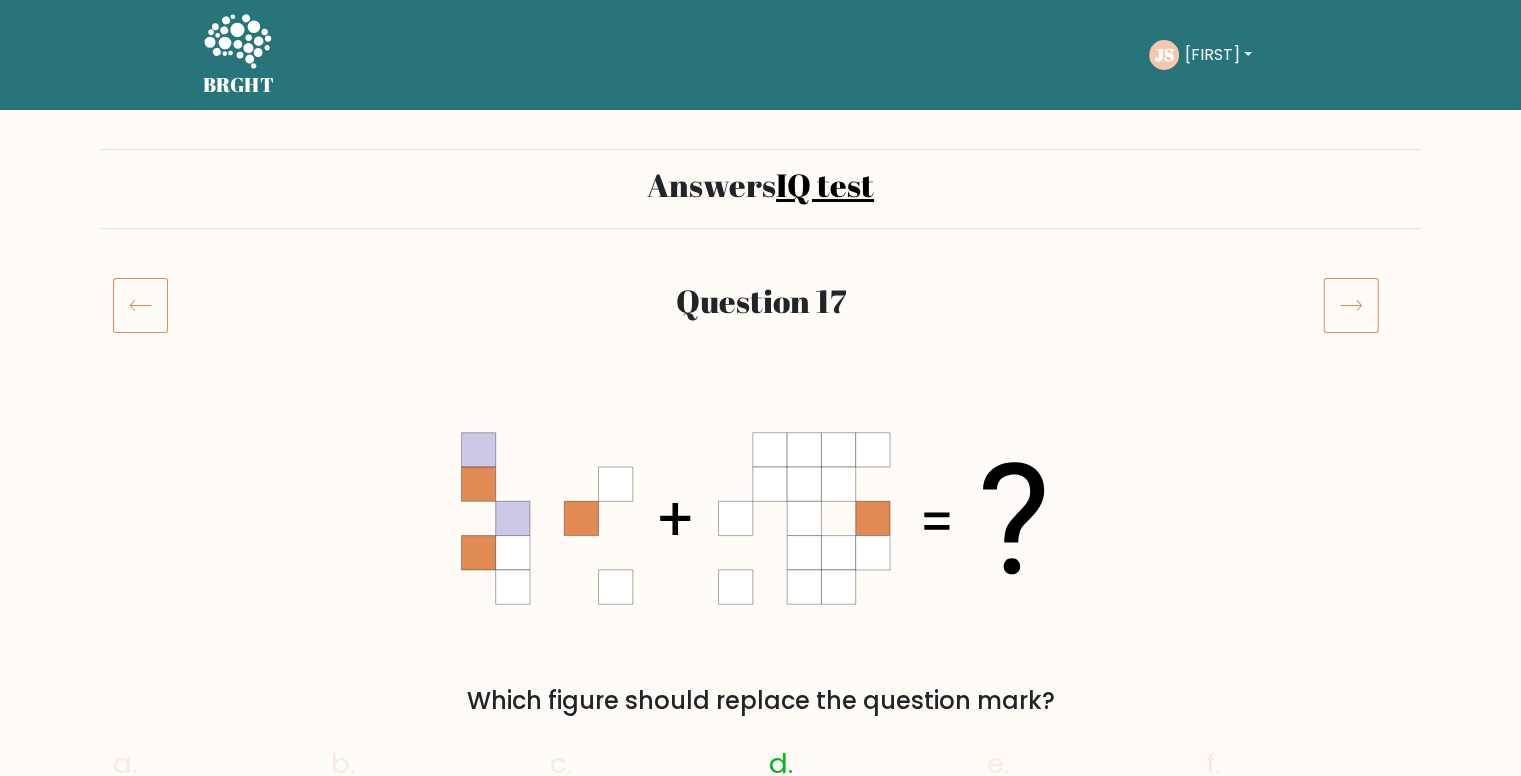 click 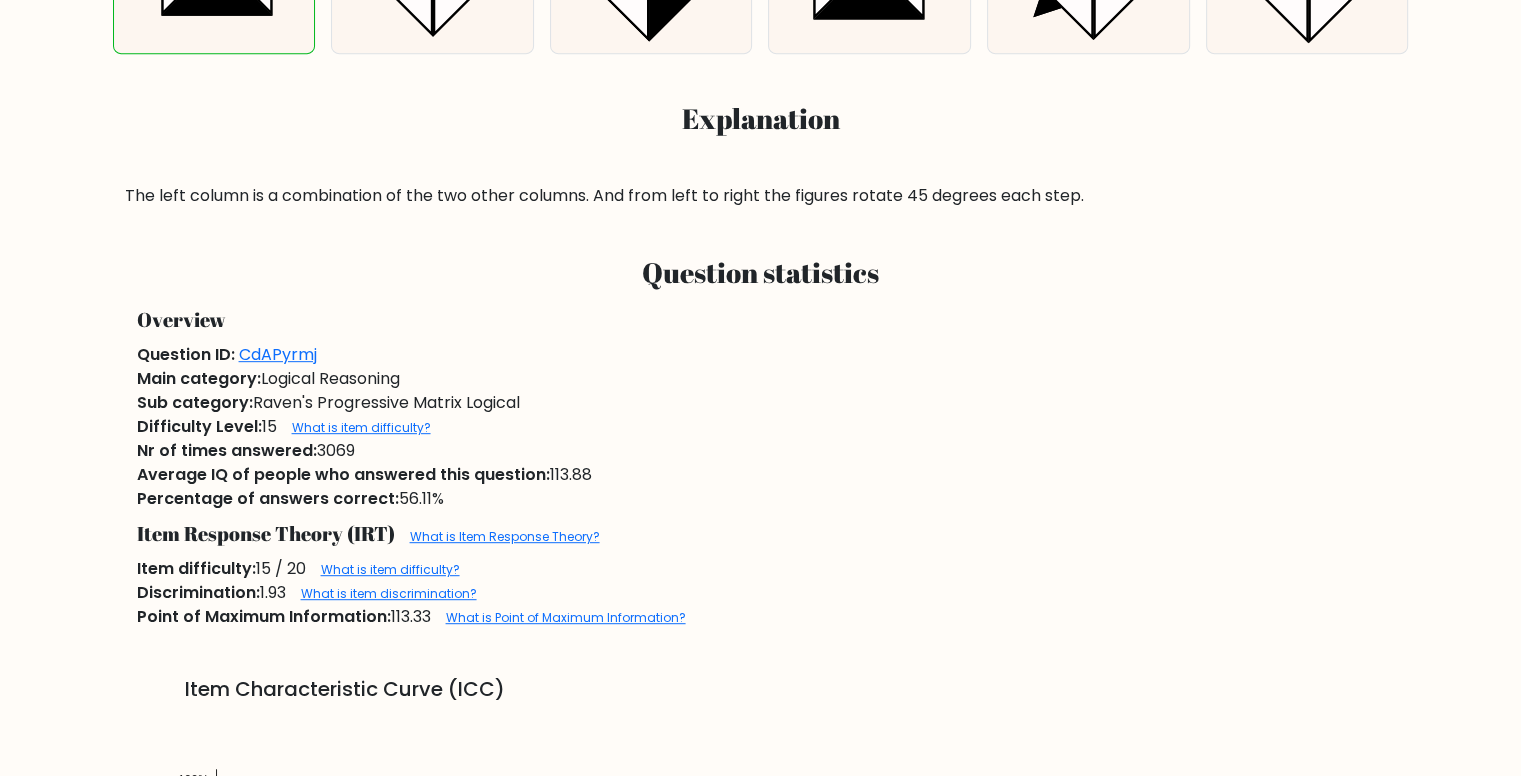 scroll, scrollTop: 0, scrollLeft: 0, axis: both 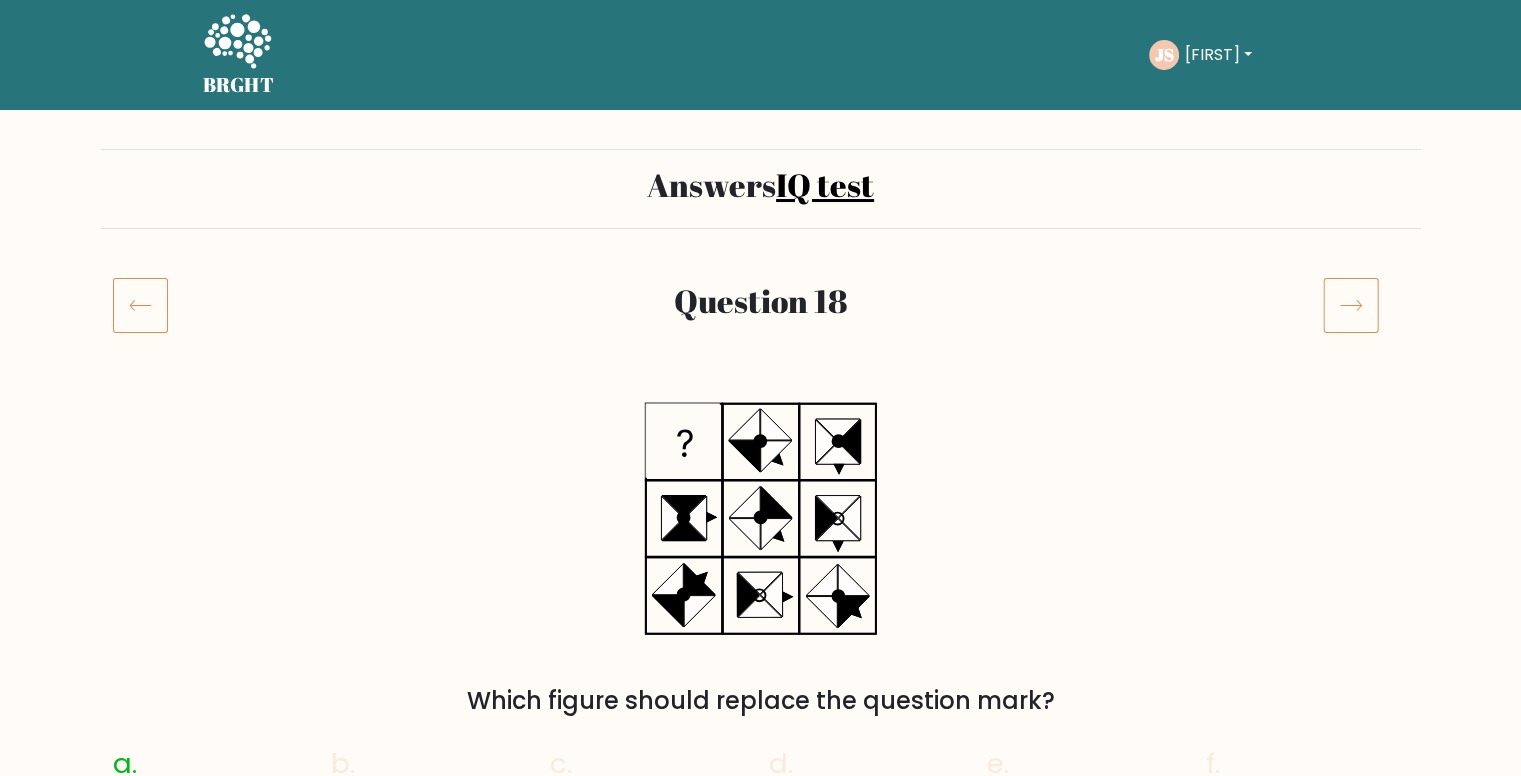 click 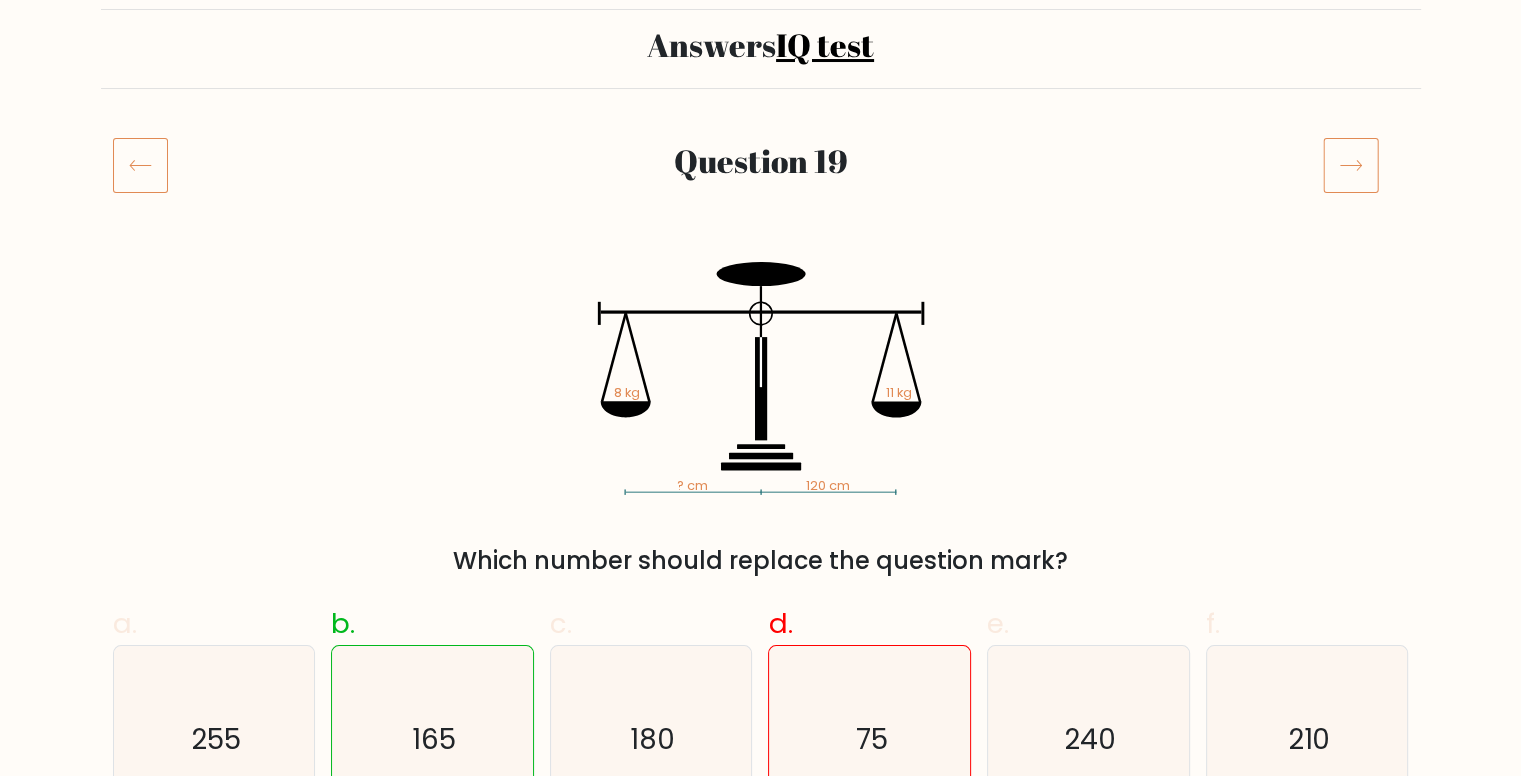scroll, scrollTop: 0, scrollLeft: 0, axis: both 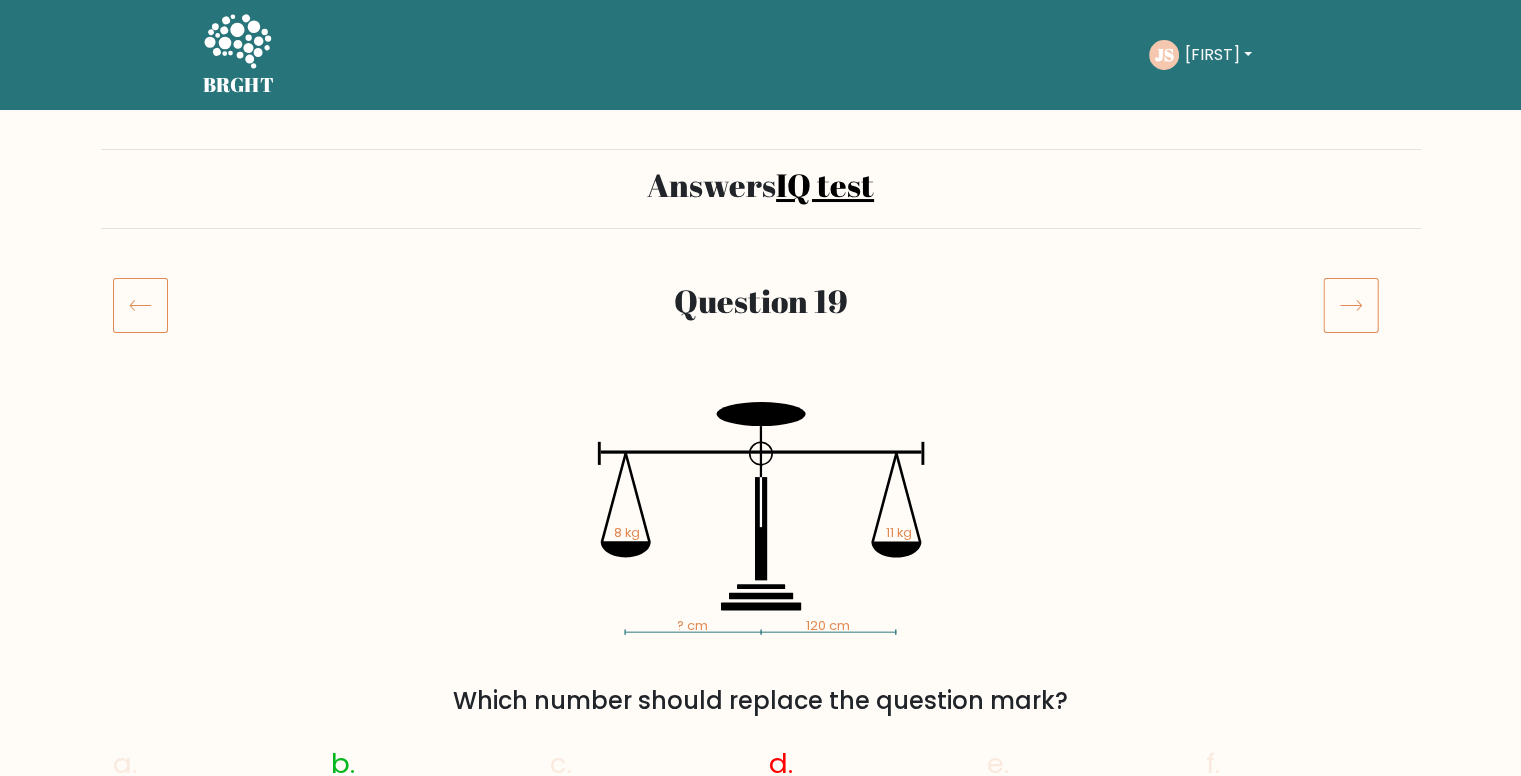 click 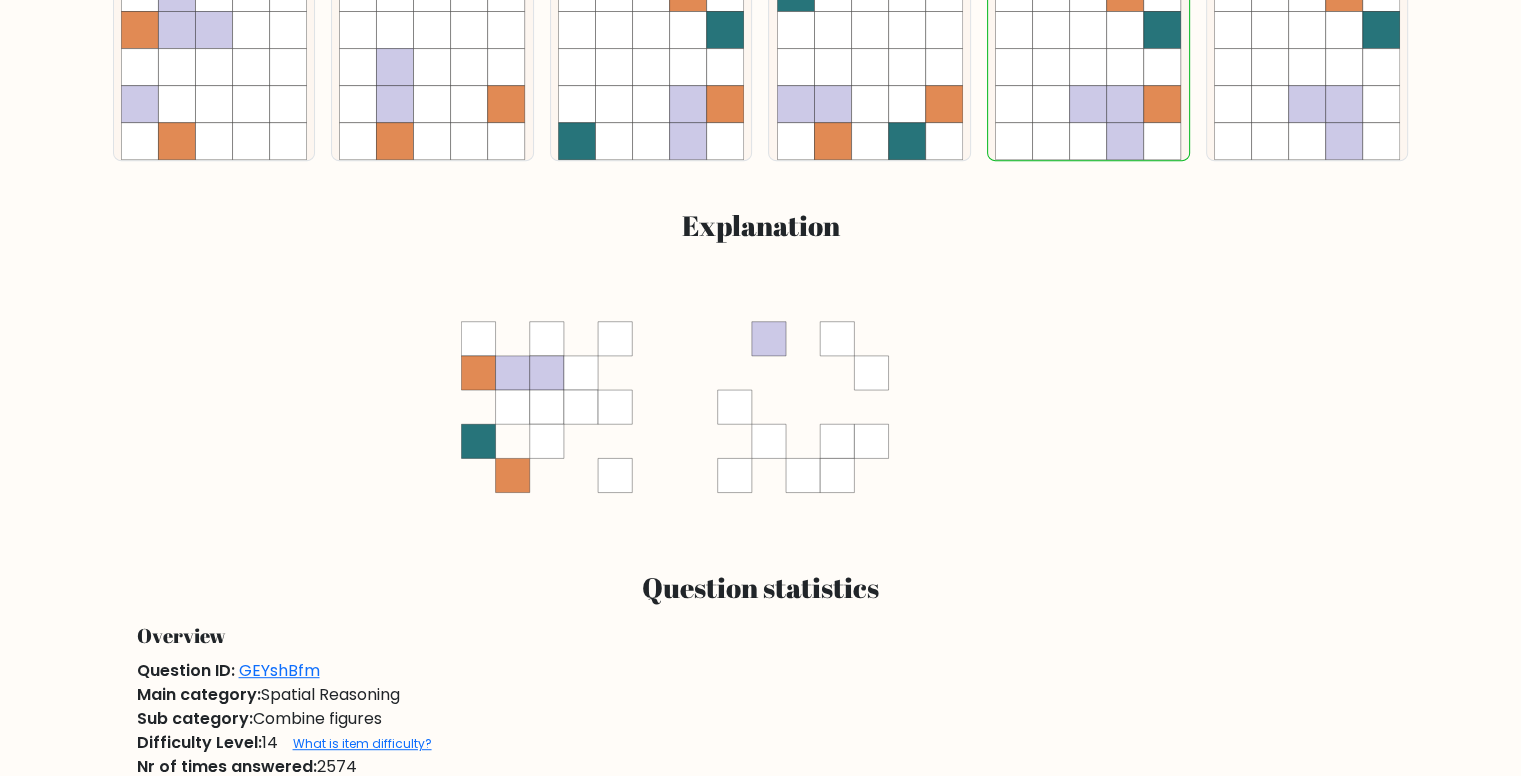 scroll, scrollTop: 904, scrollLeft: 0, axis: vertical 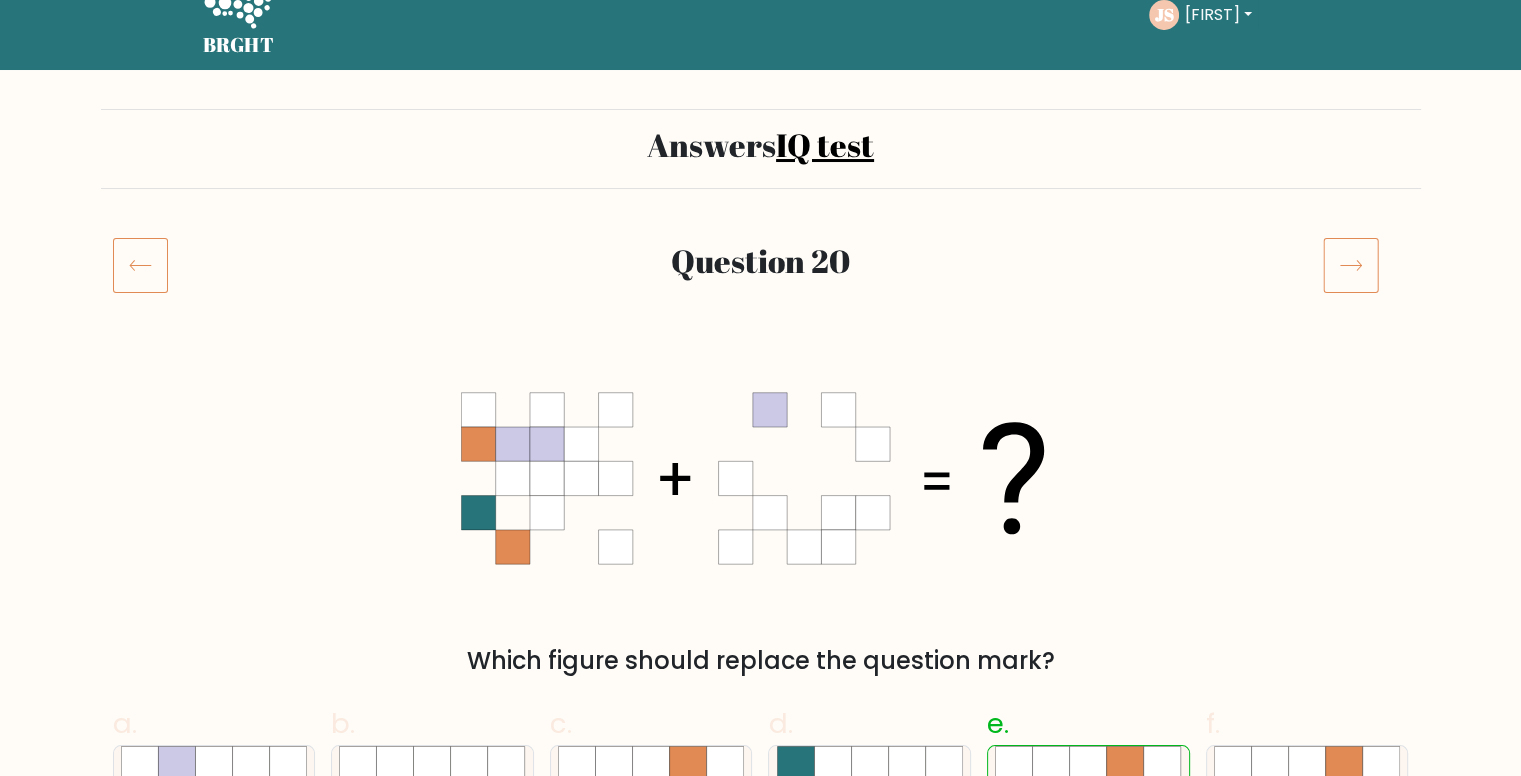 click 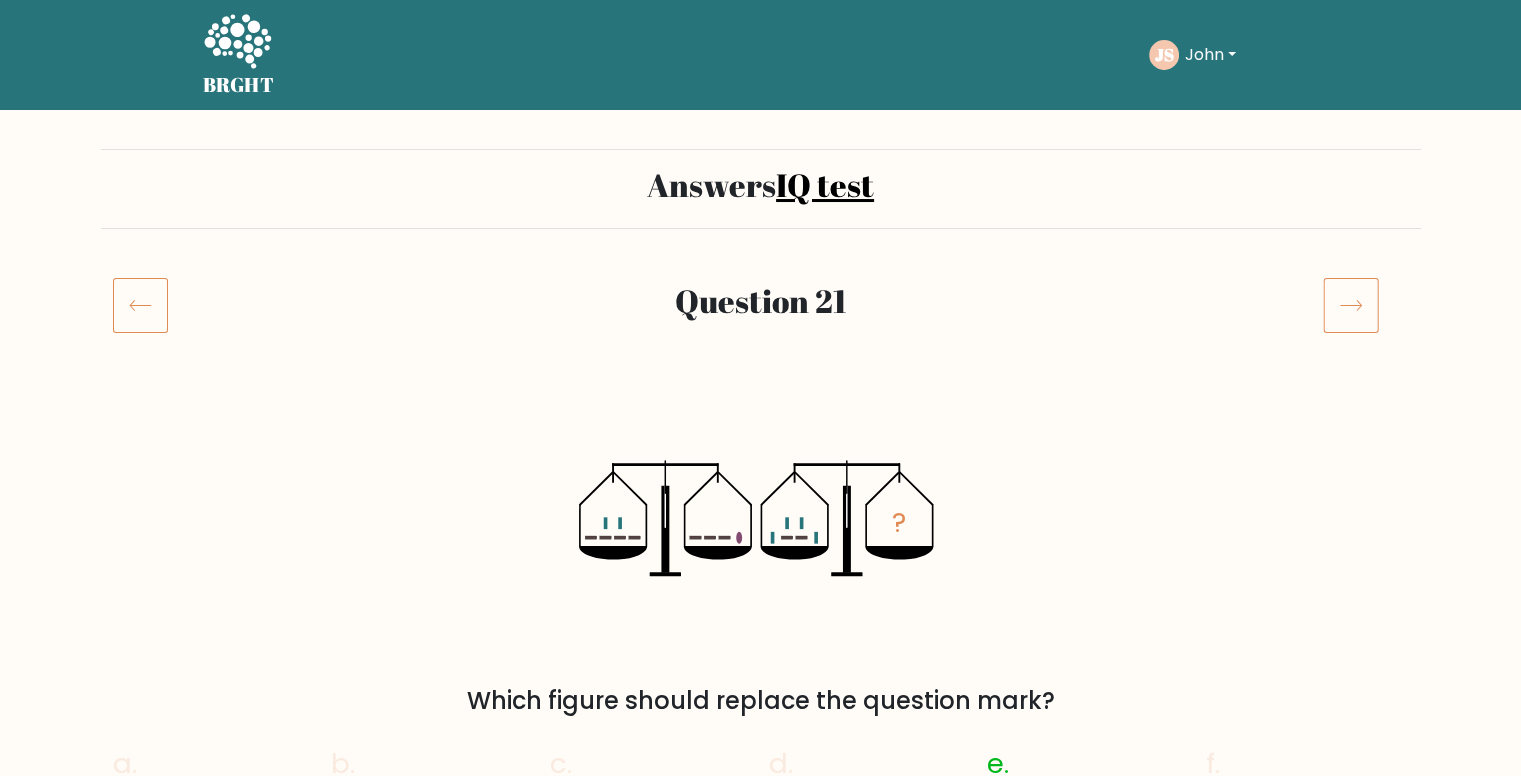scroll, scrollTop: 0, scrollLeft: 0, axis: both 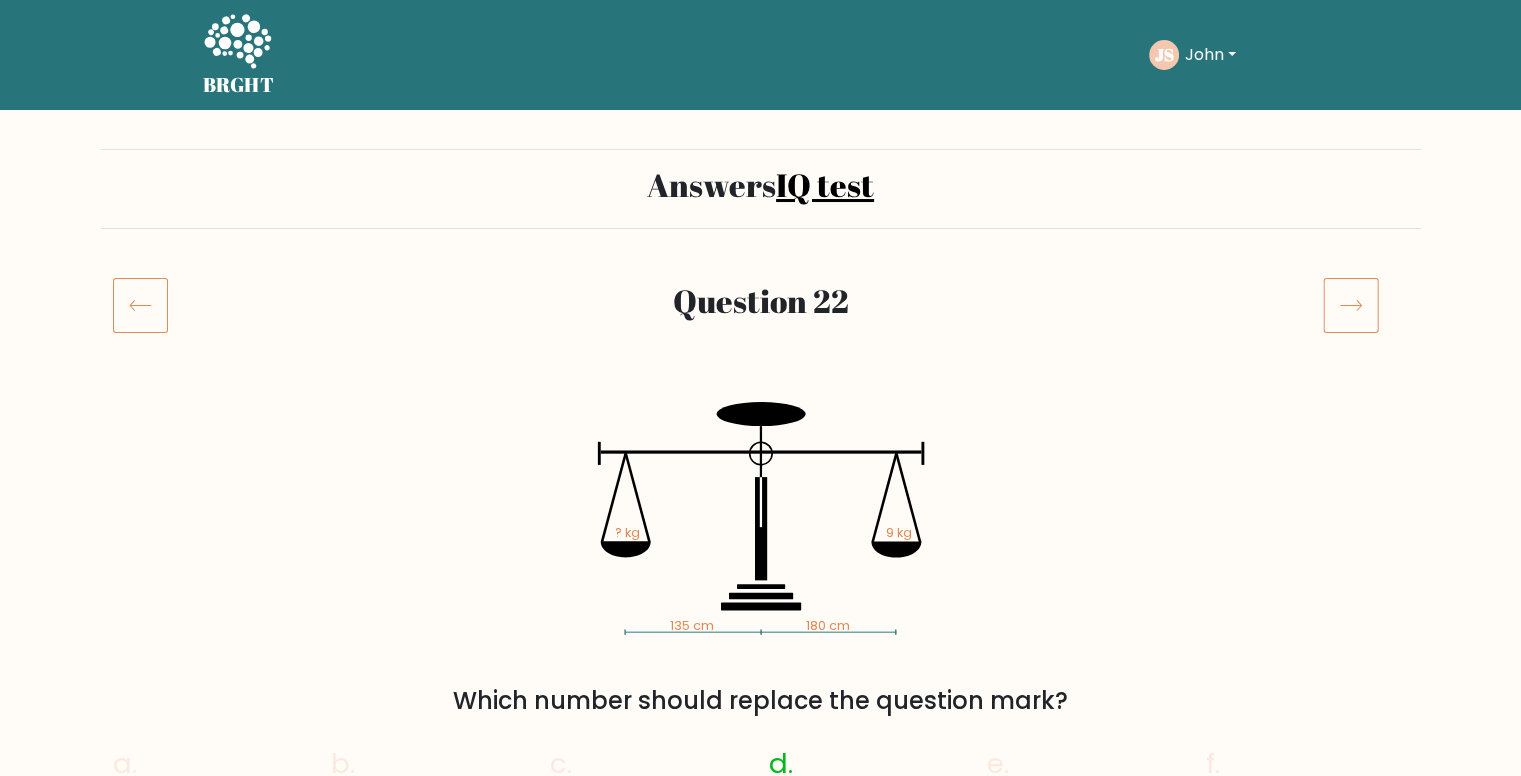 click on "Question 22" at bounding box center (761, 329) 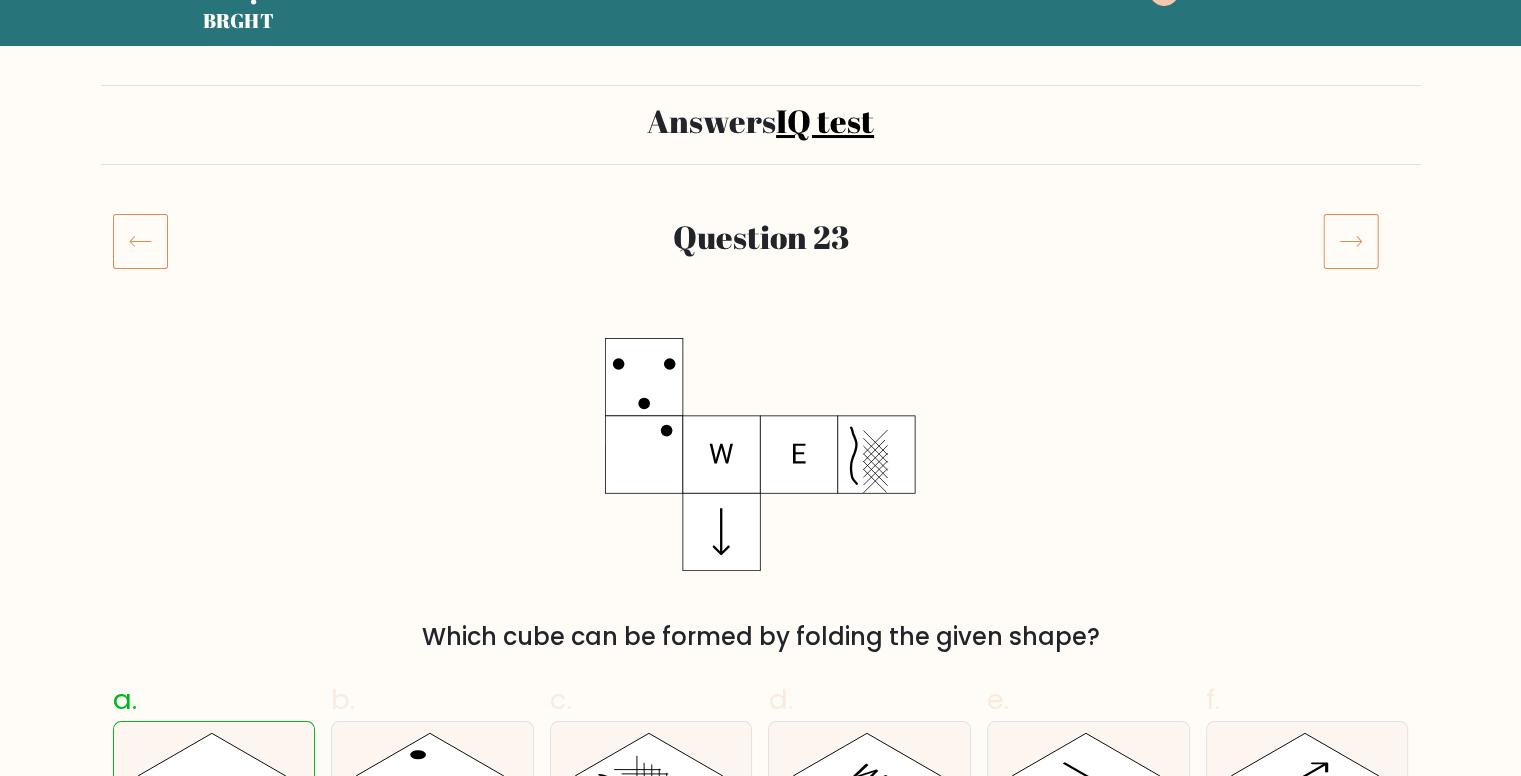 scroll, scrollTop: 10, scrollLeft: 0, axis: vertical 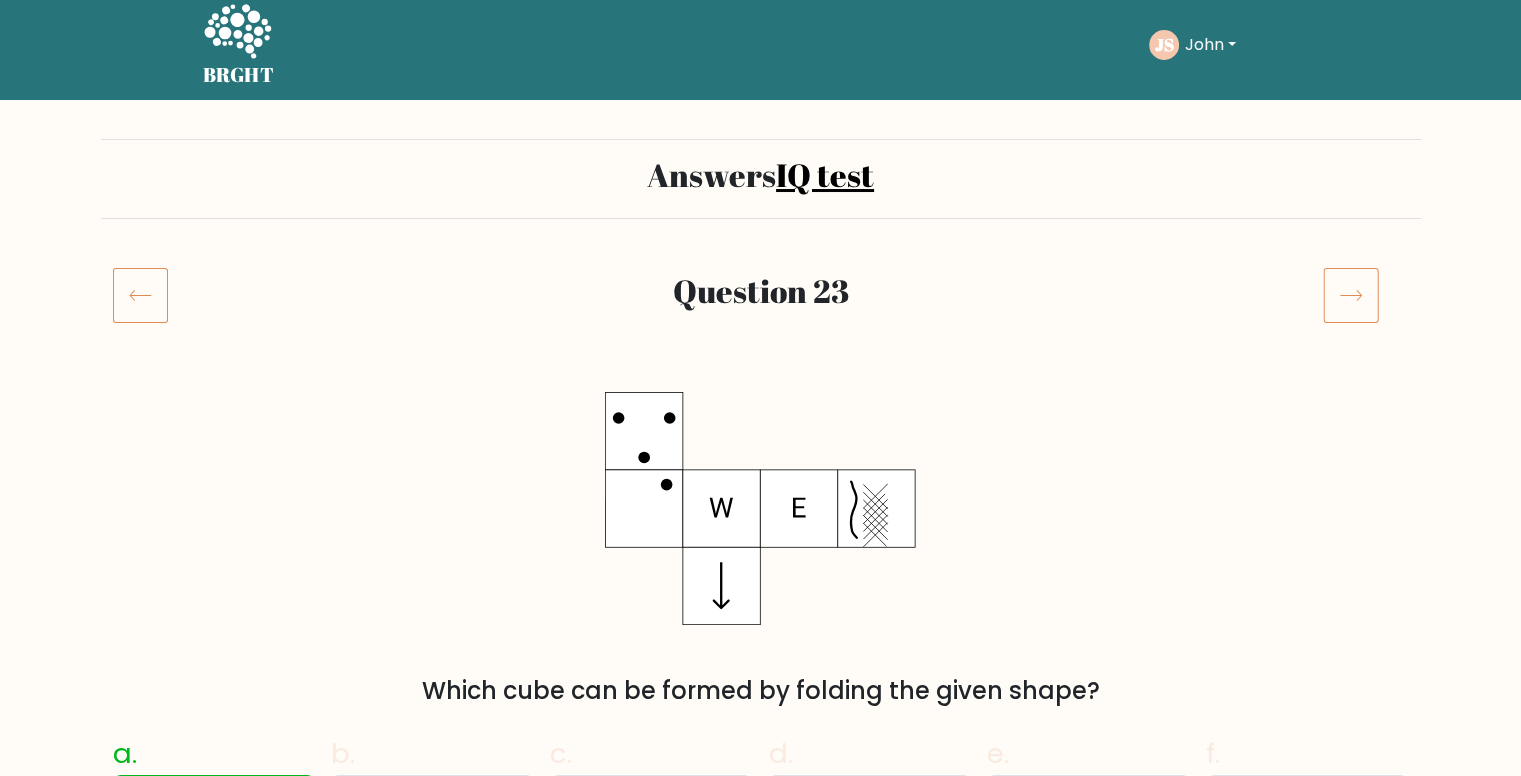 click 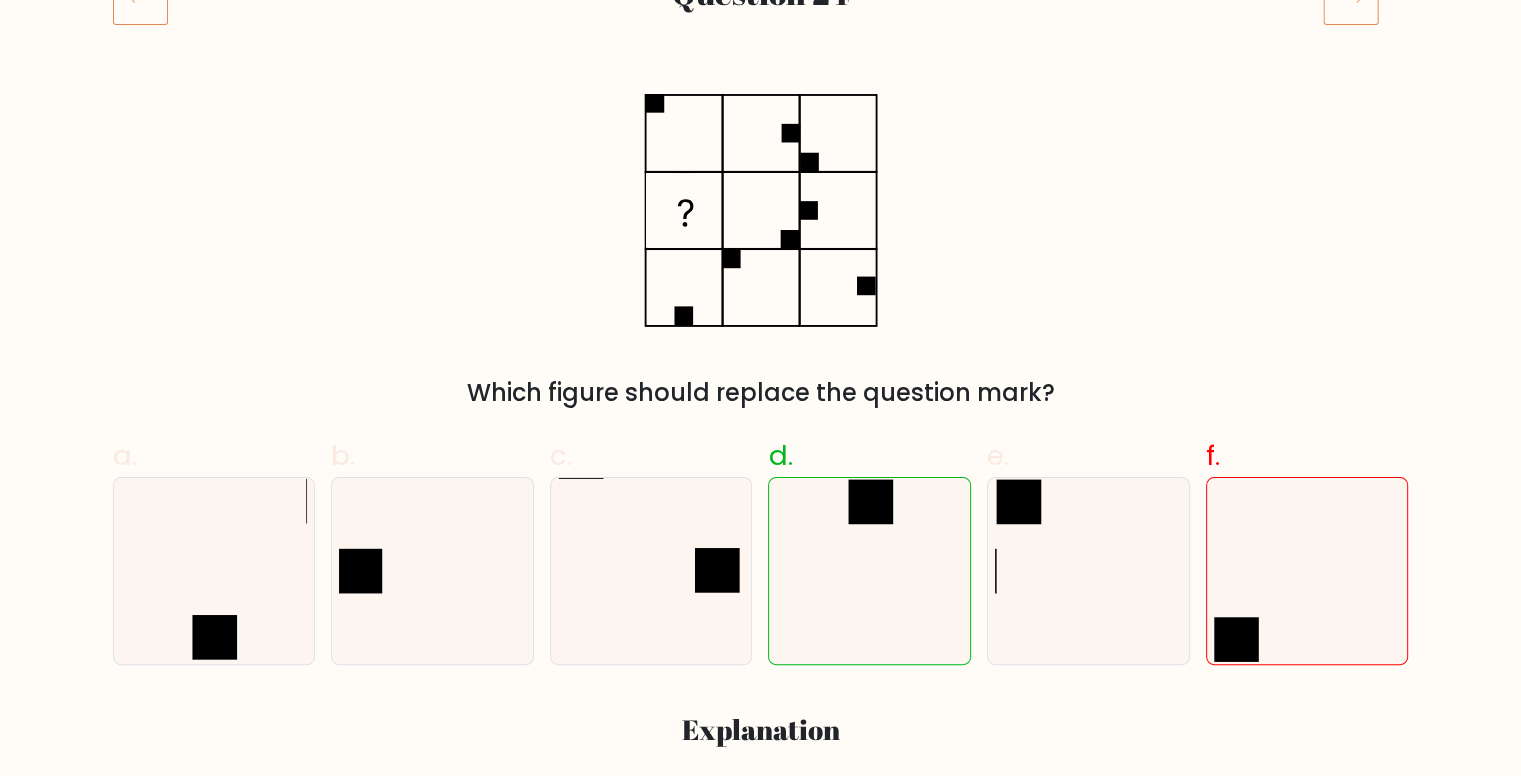 scroll, scrollTop: 92, scrollLeft: 0, axis: vertical 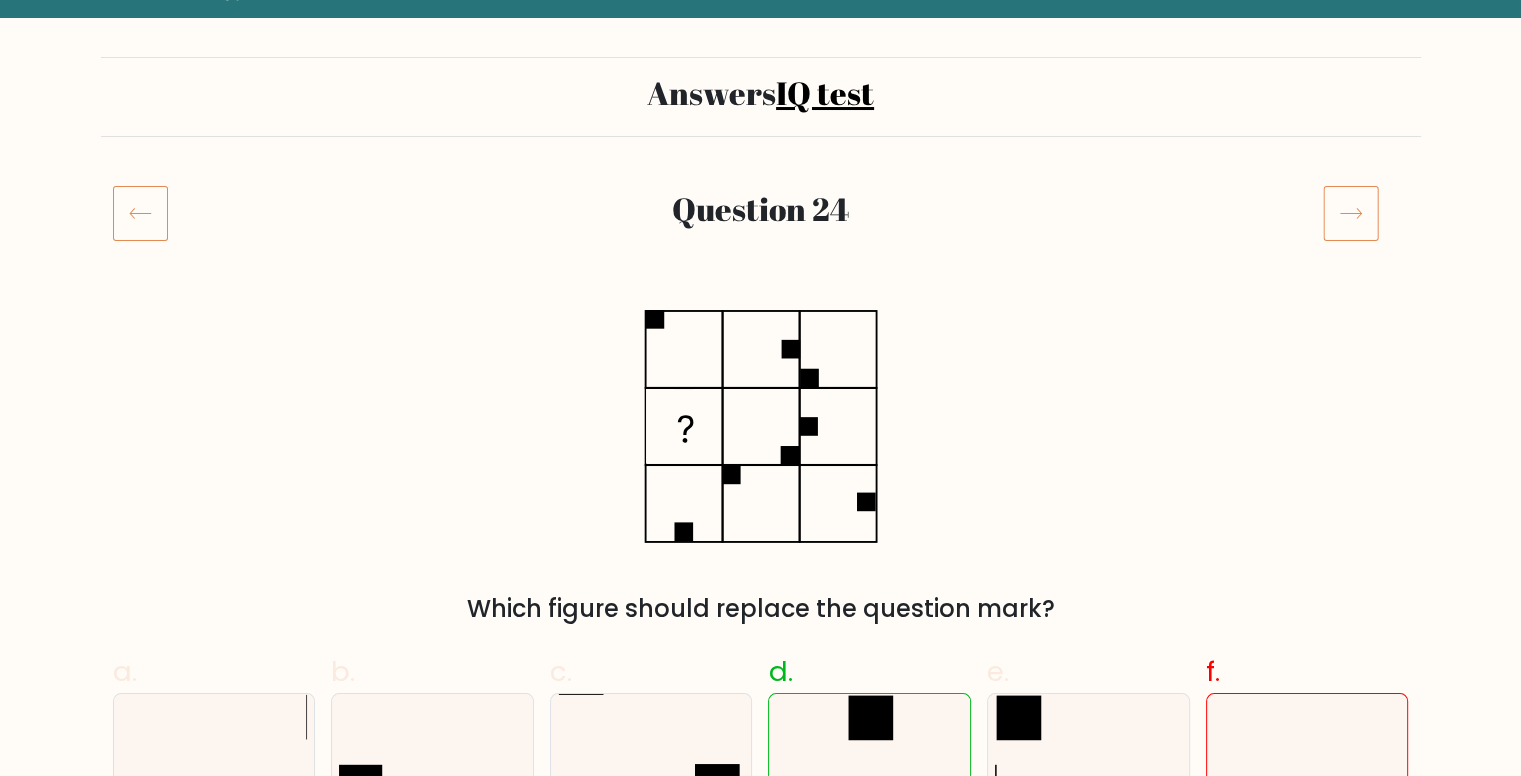 click 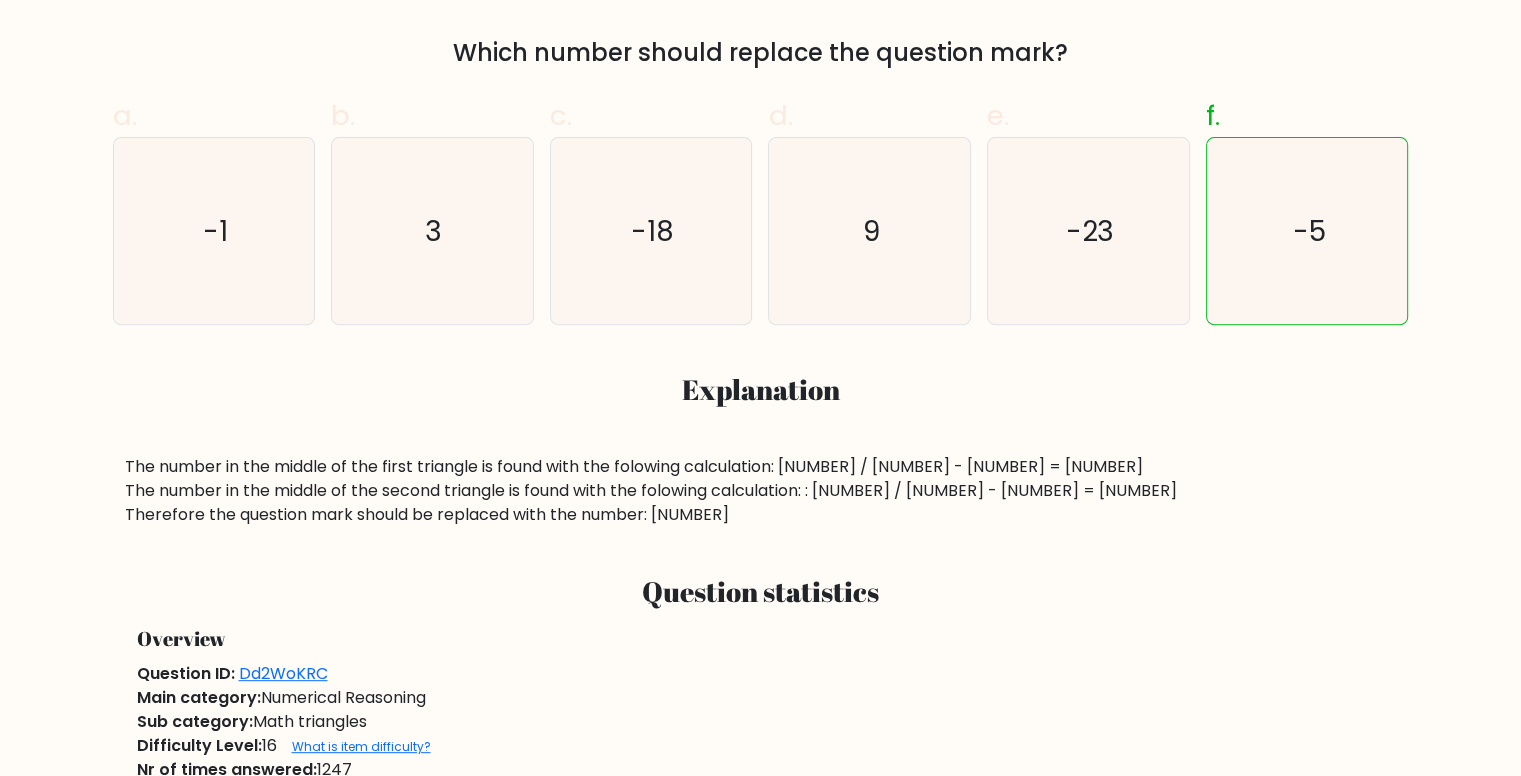 scroll, scrollTop: 0, scrollLeft: 0, axis: both 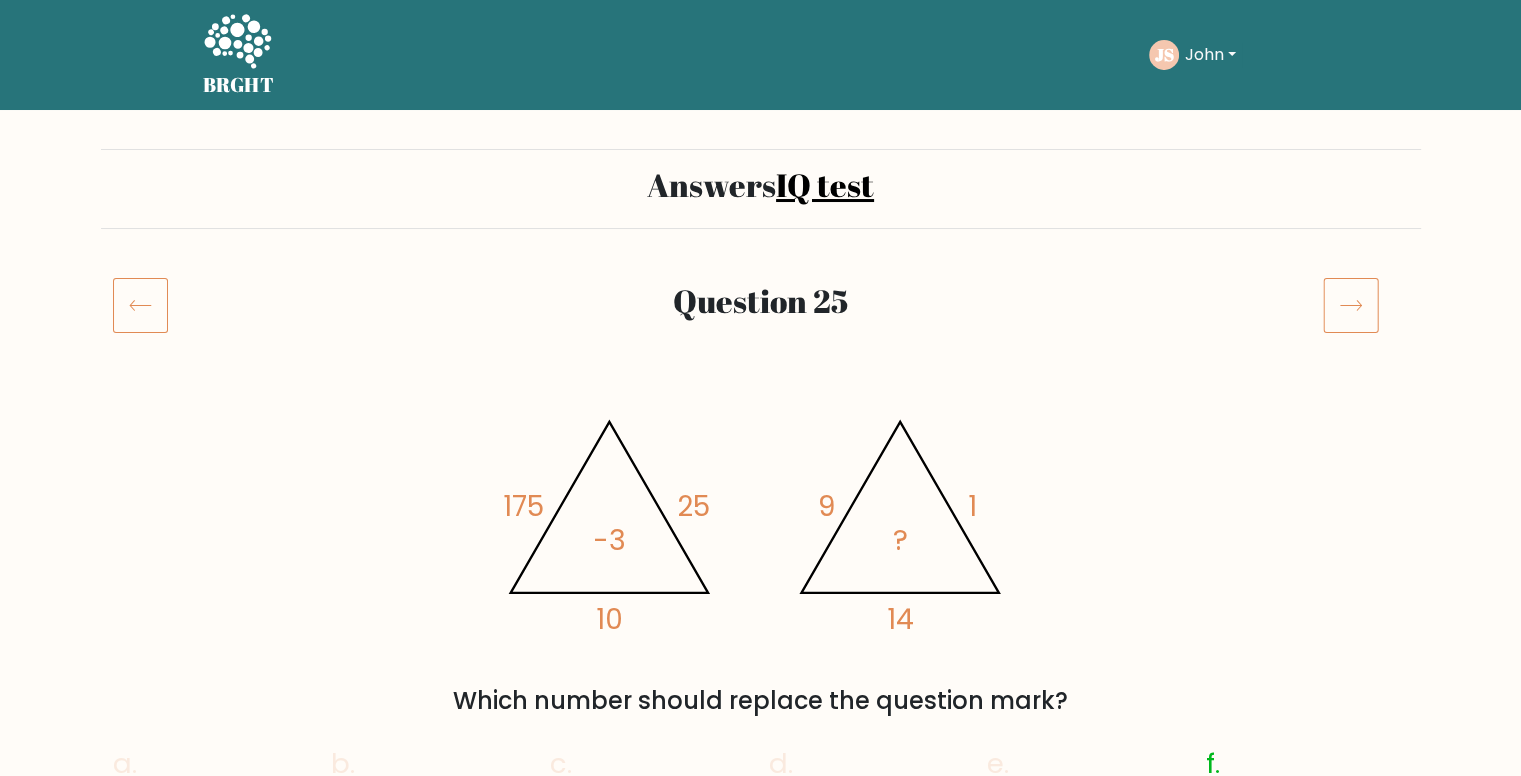 click 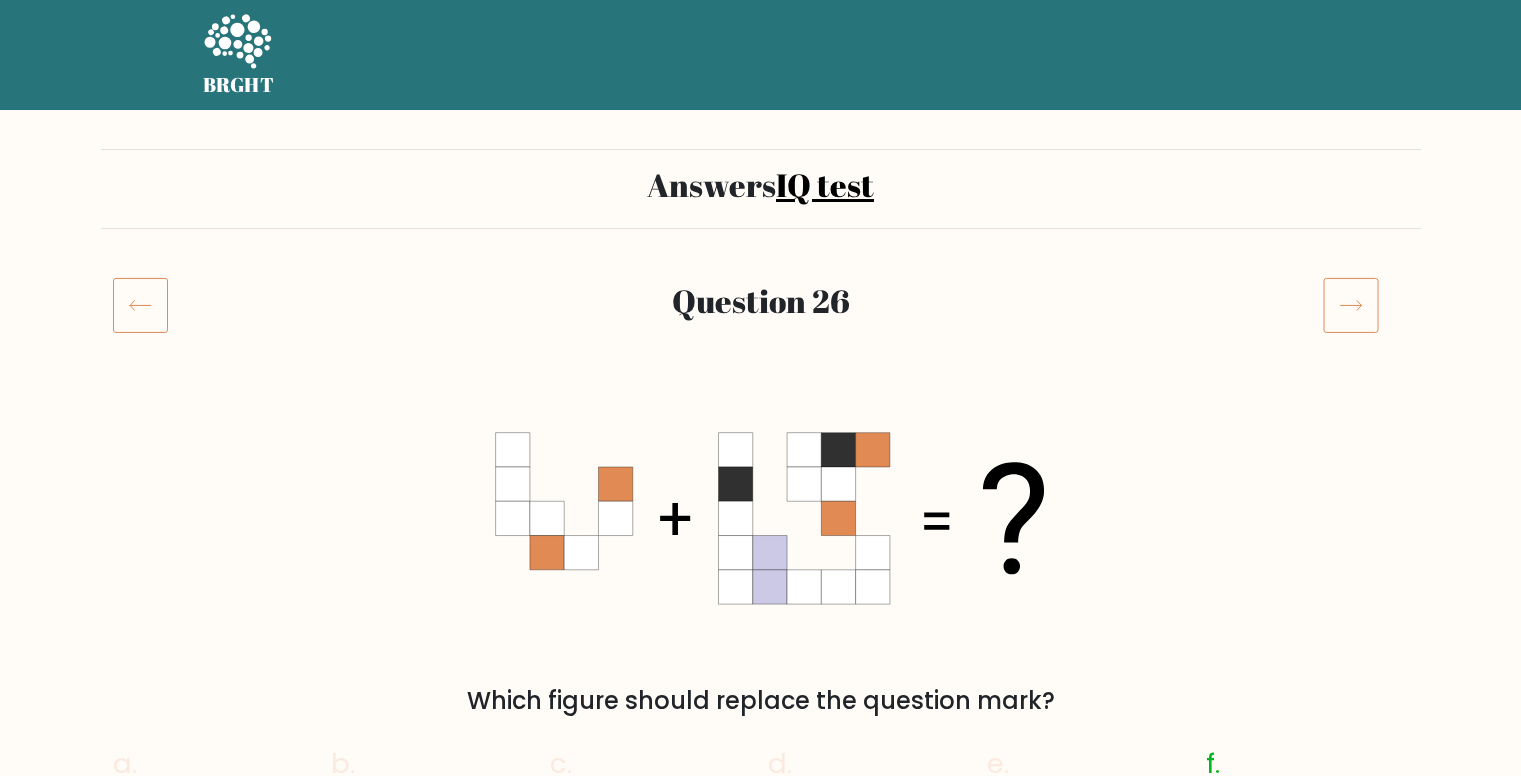 scroll, scrollTop: 0, scrollLeft: 0, axis: both 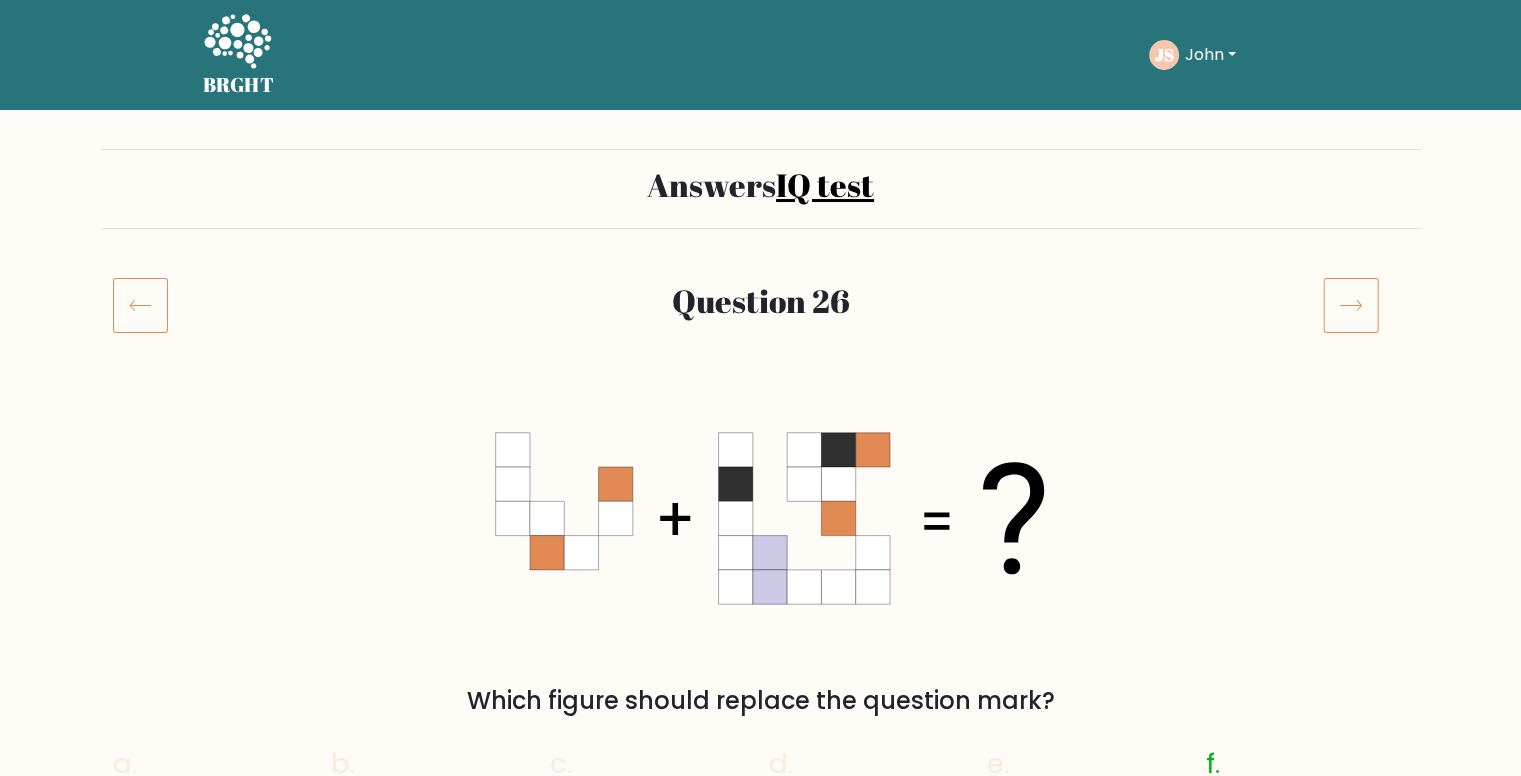 click 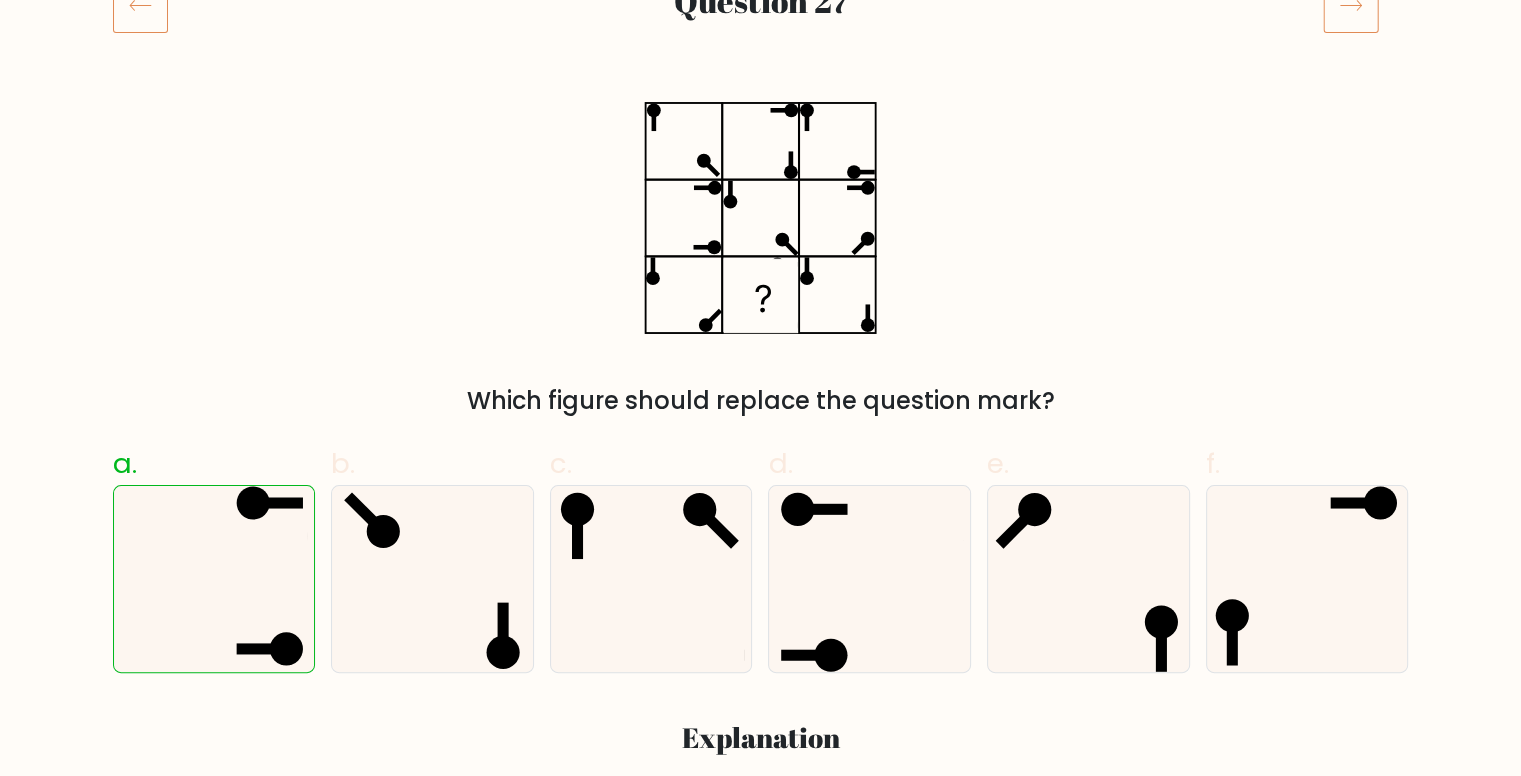 scroll, scrollTop: 184, scrollLeft: 0, axis: vertical 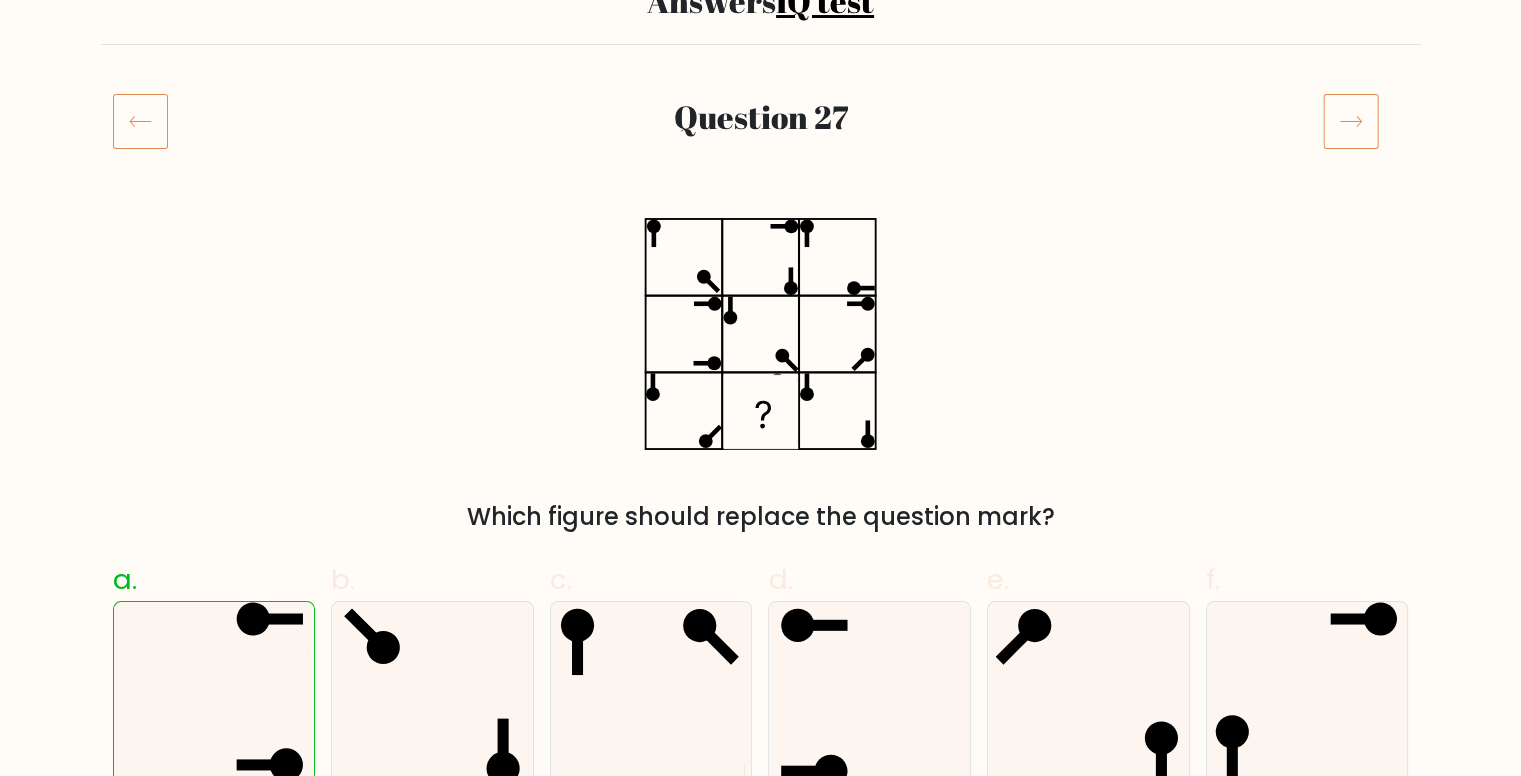 click 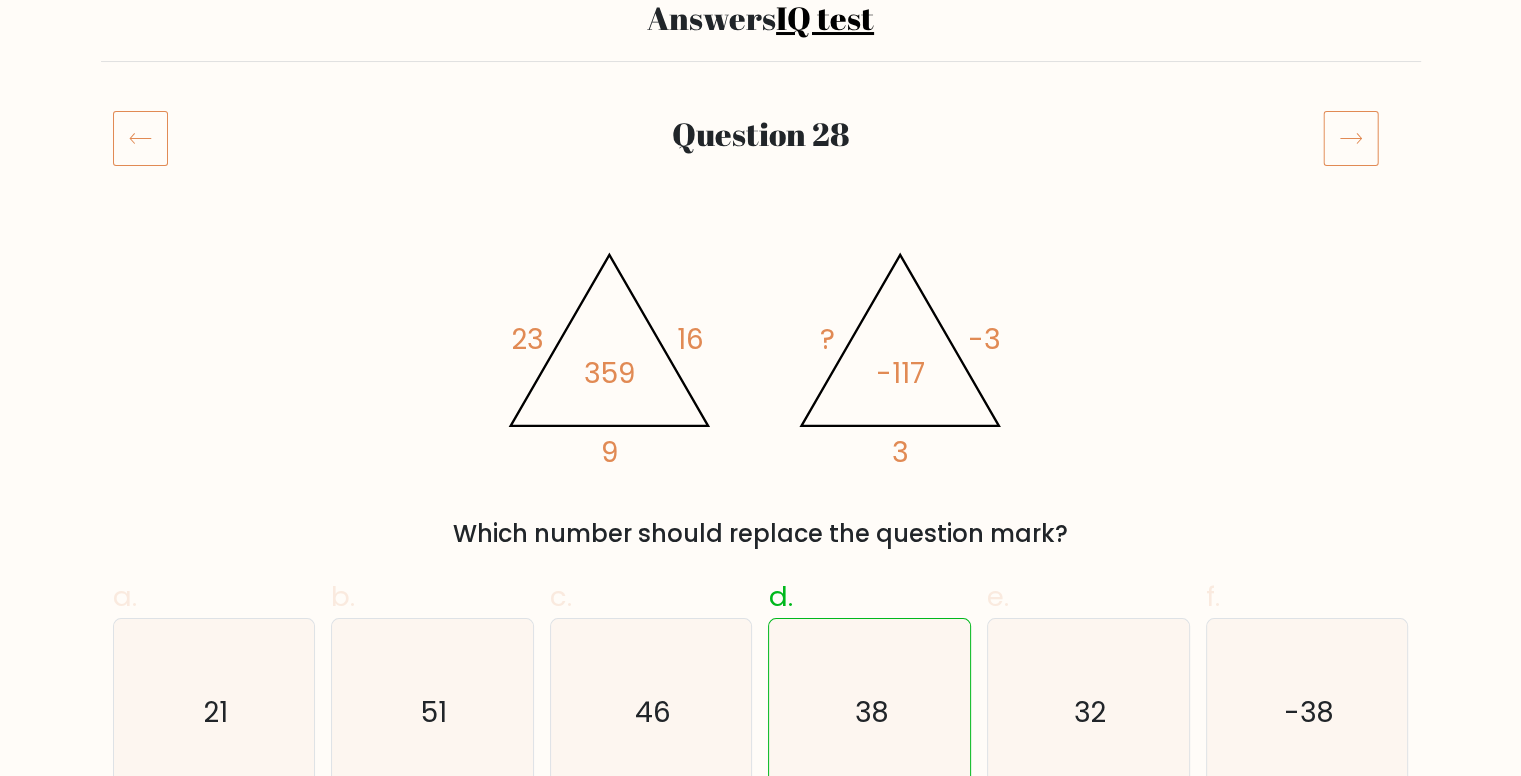scroll, scrollTop: 166, scrollLeft: 0, axis: vertical 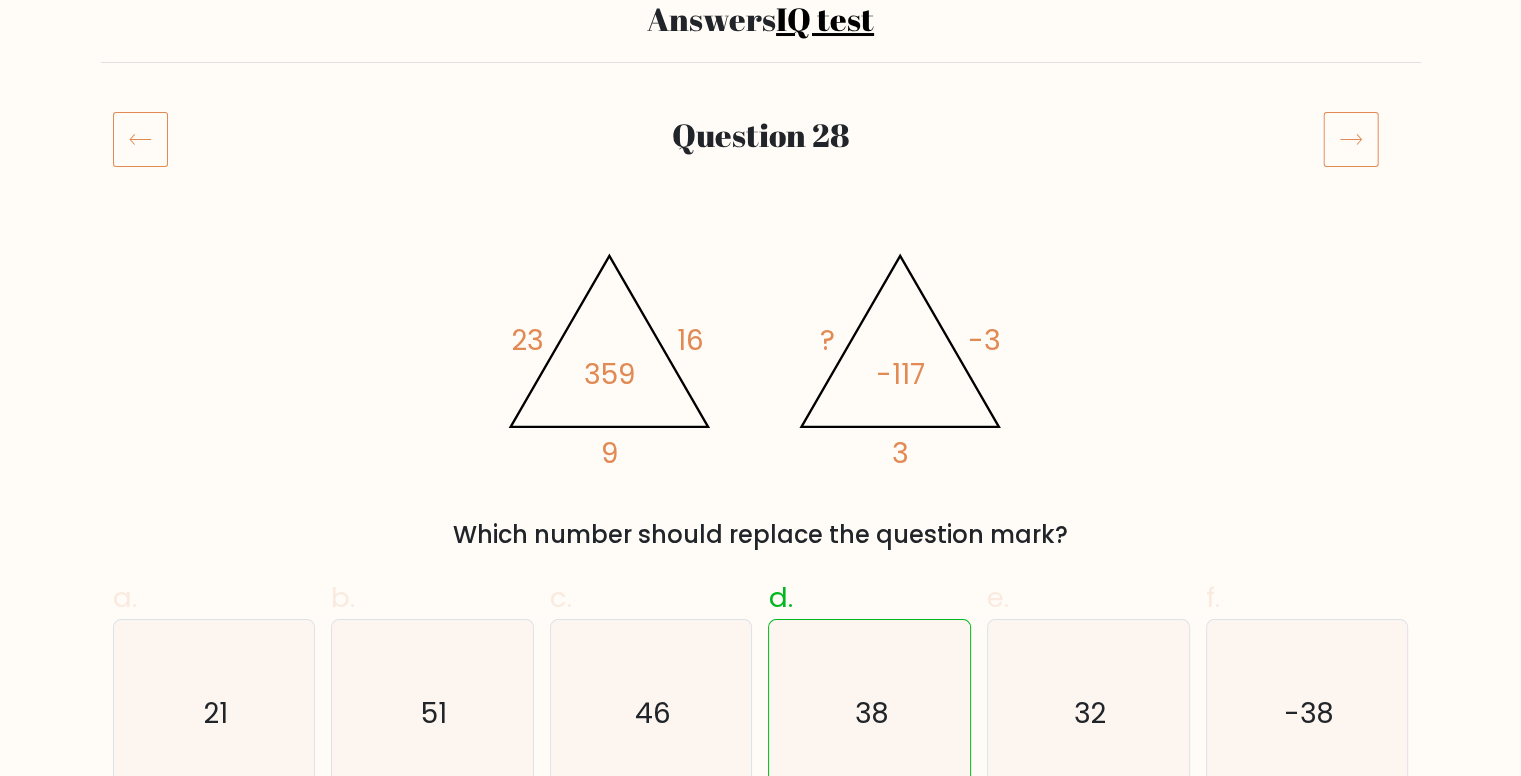 click 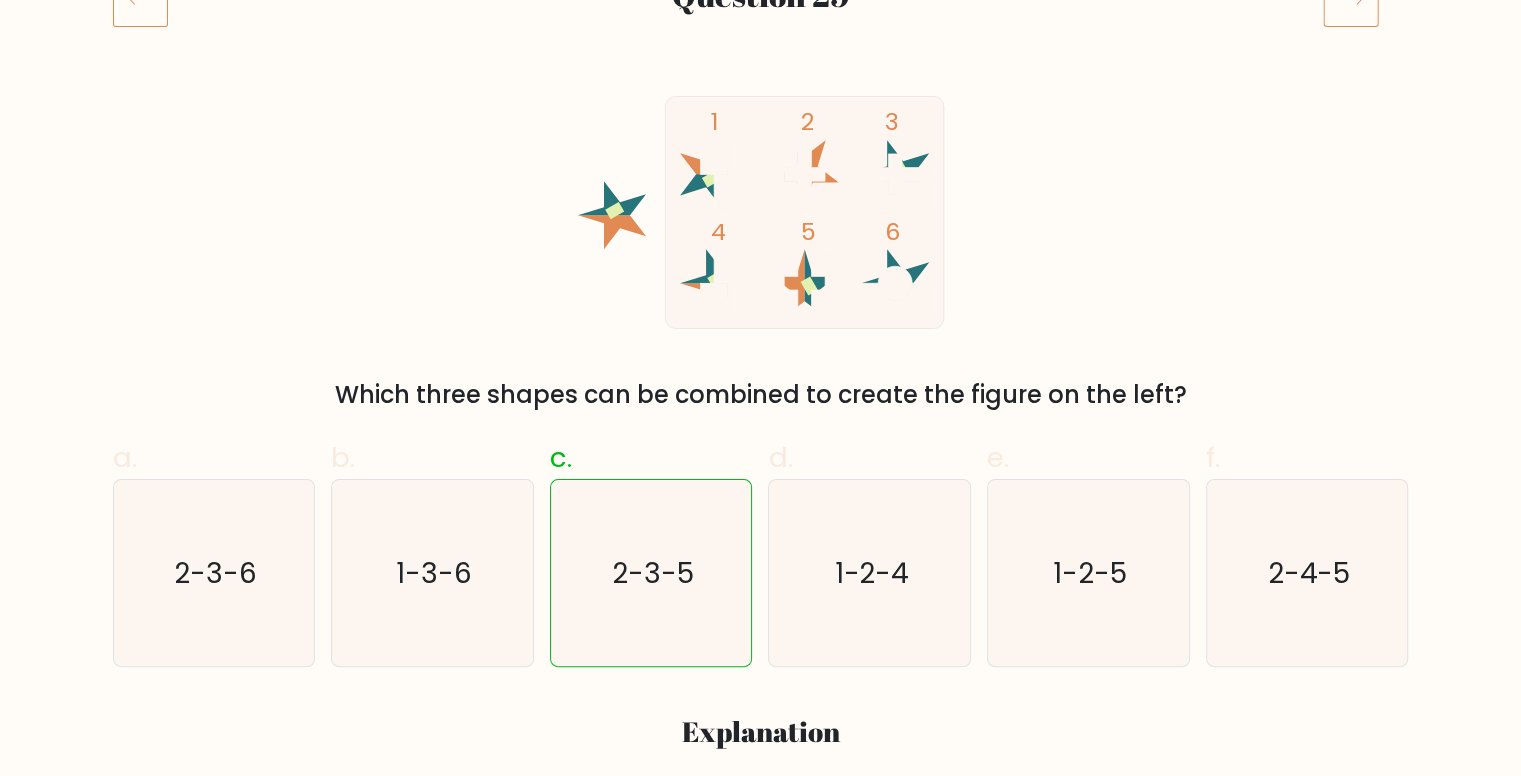 scroll, scrollTop: 0, scrollLeft: 0, axis: both 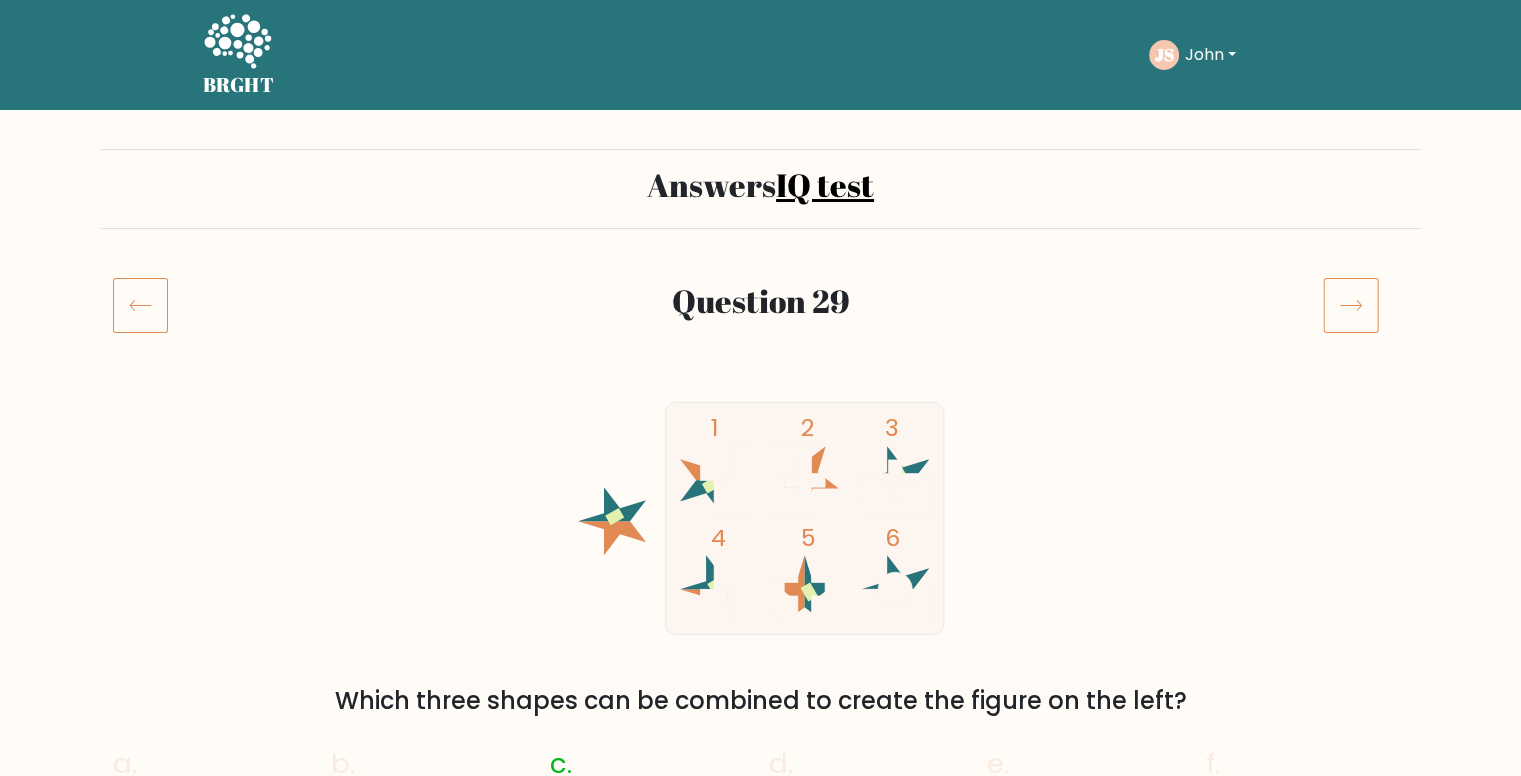 click 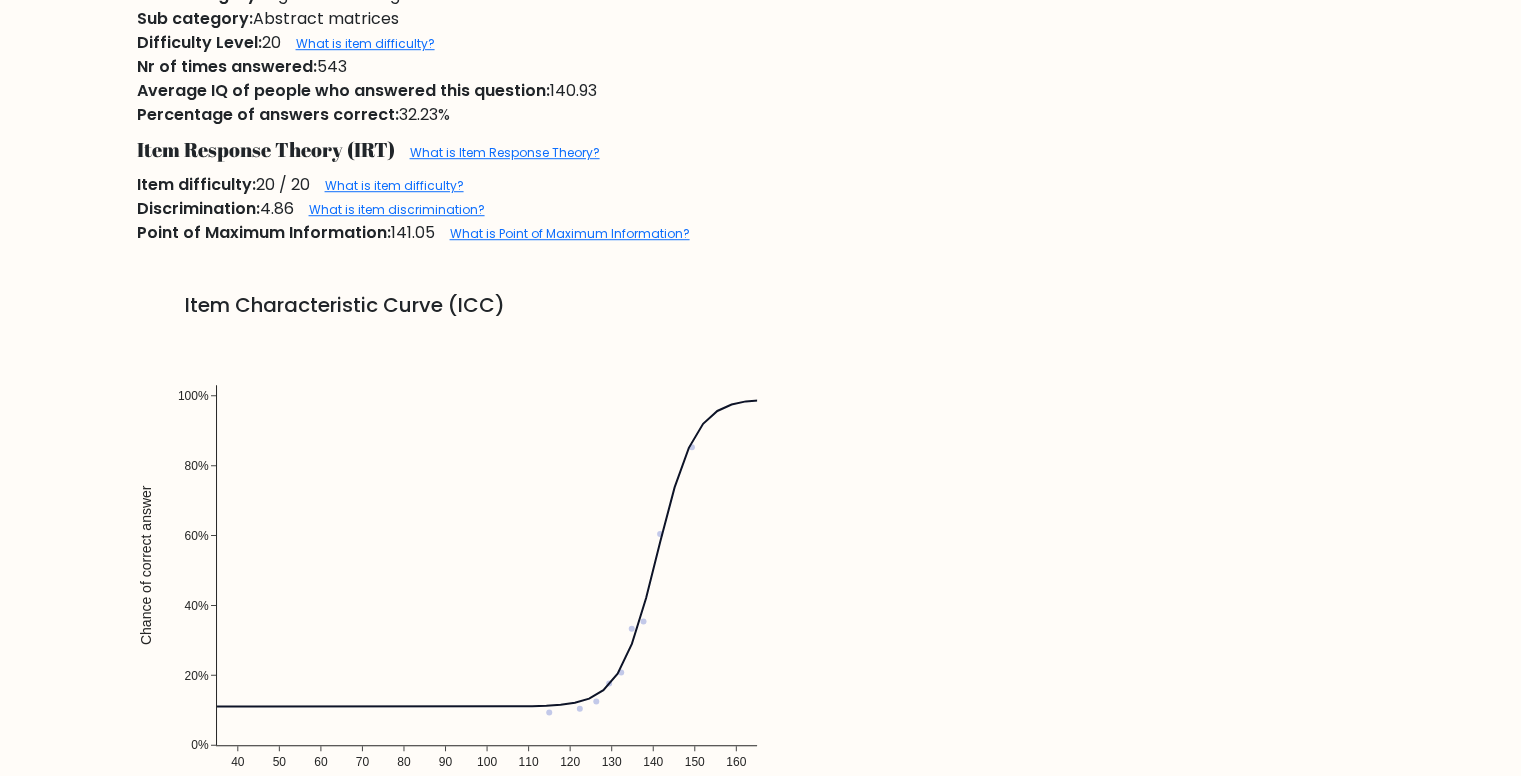 scroll, scrollTop: 1400, scrollLeft: 0, axis: vertical 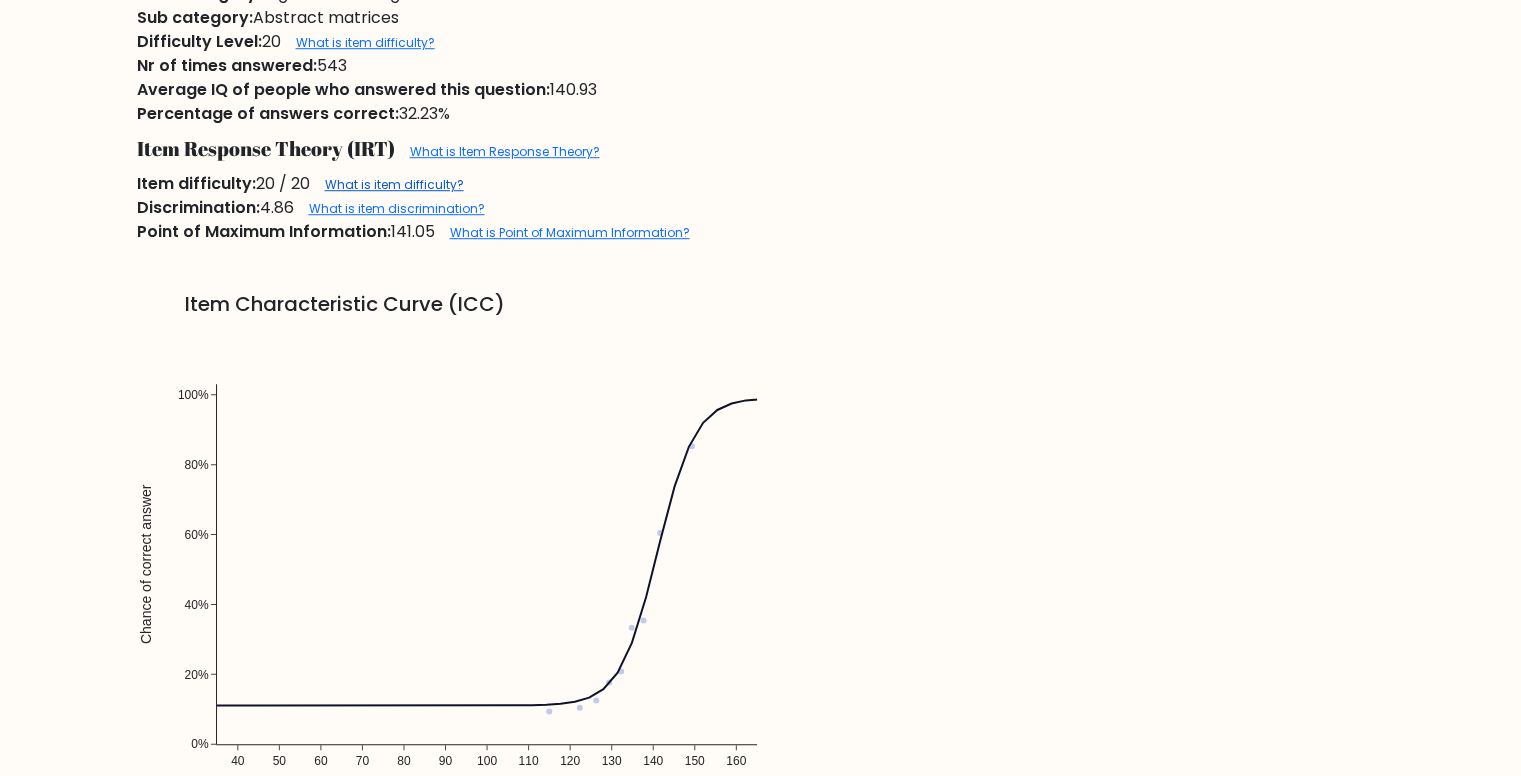 click on "What is item difficulty?" at bounding box center [394, 184] 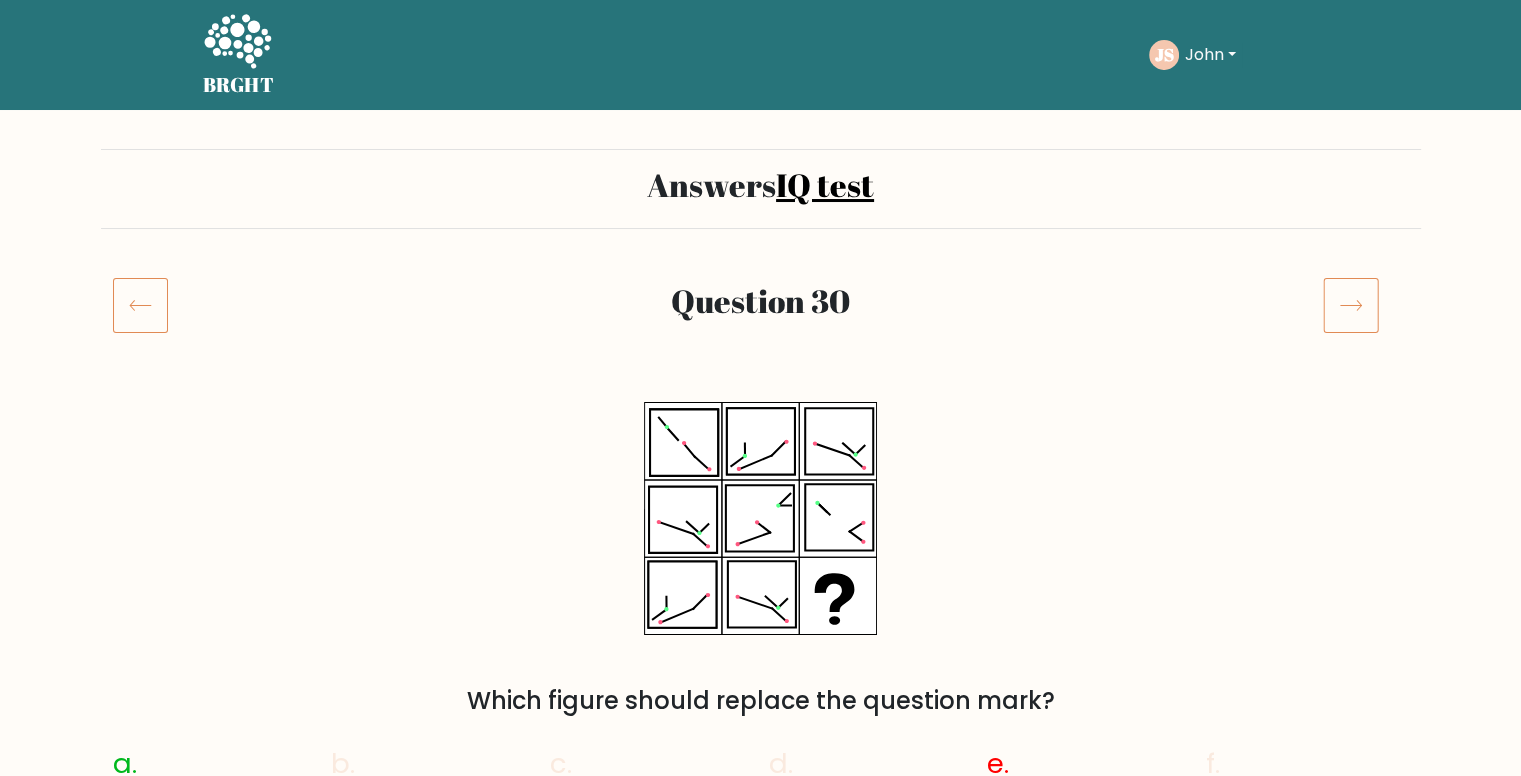 scroll, scrollTop: 0, scrollLeft: 0, axis: both 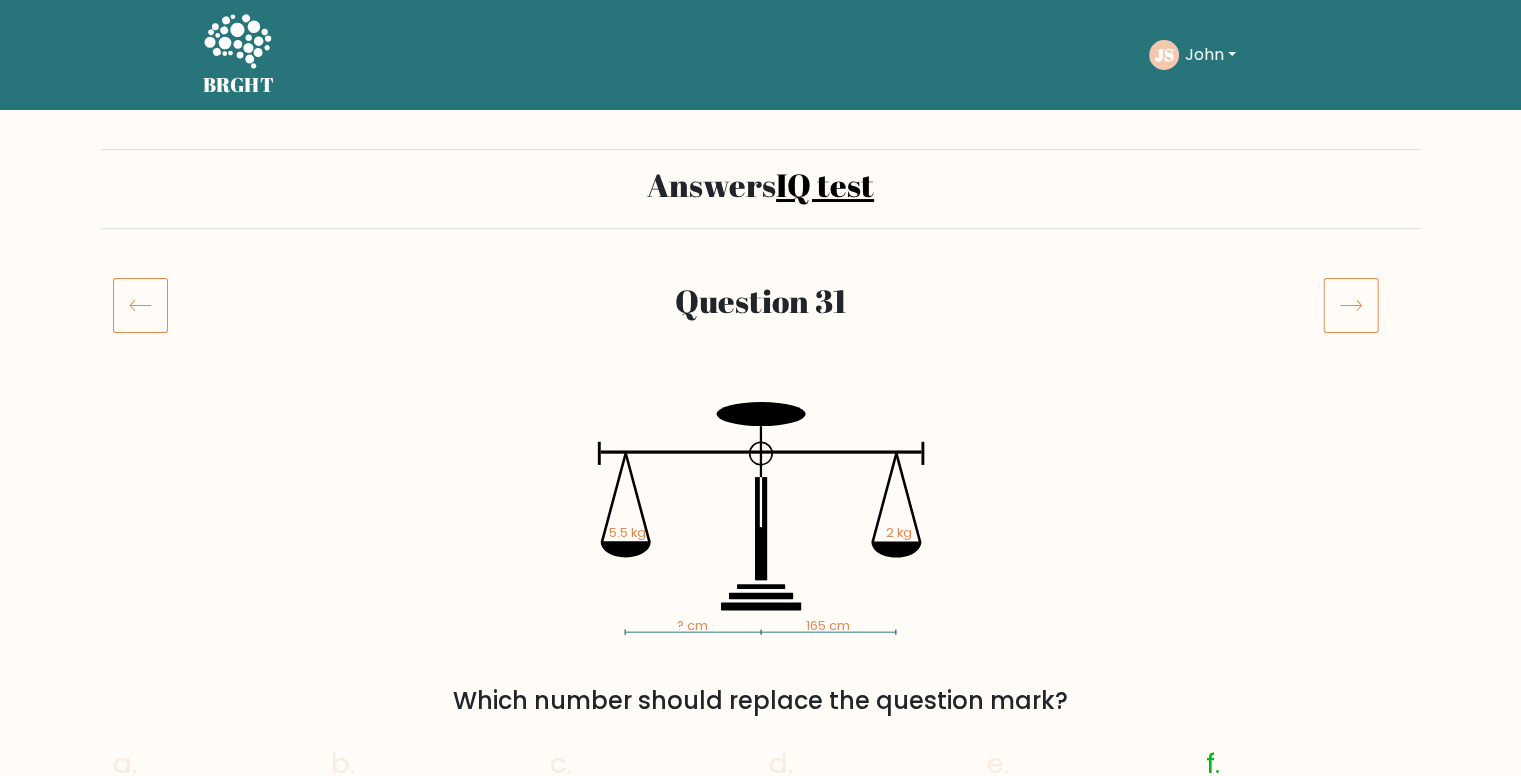 click 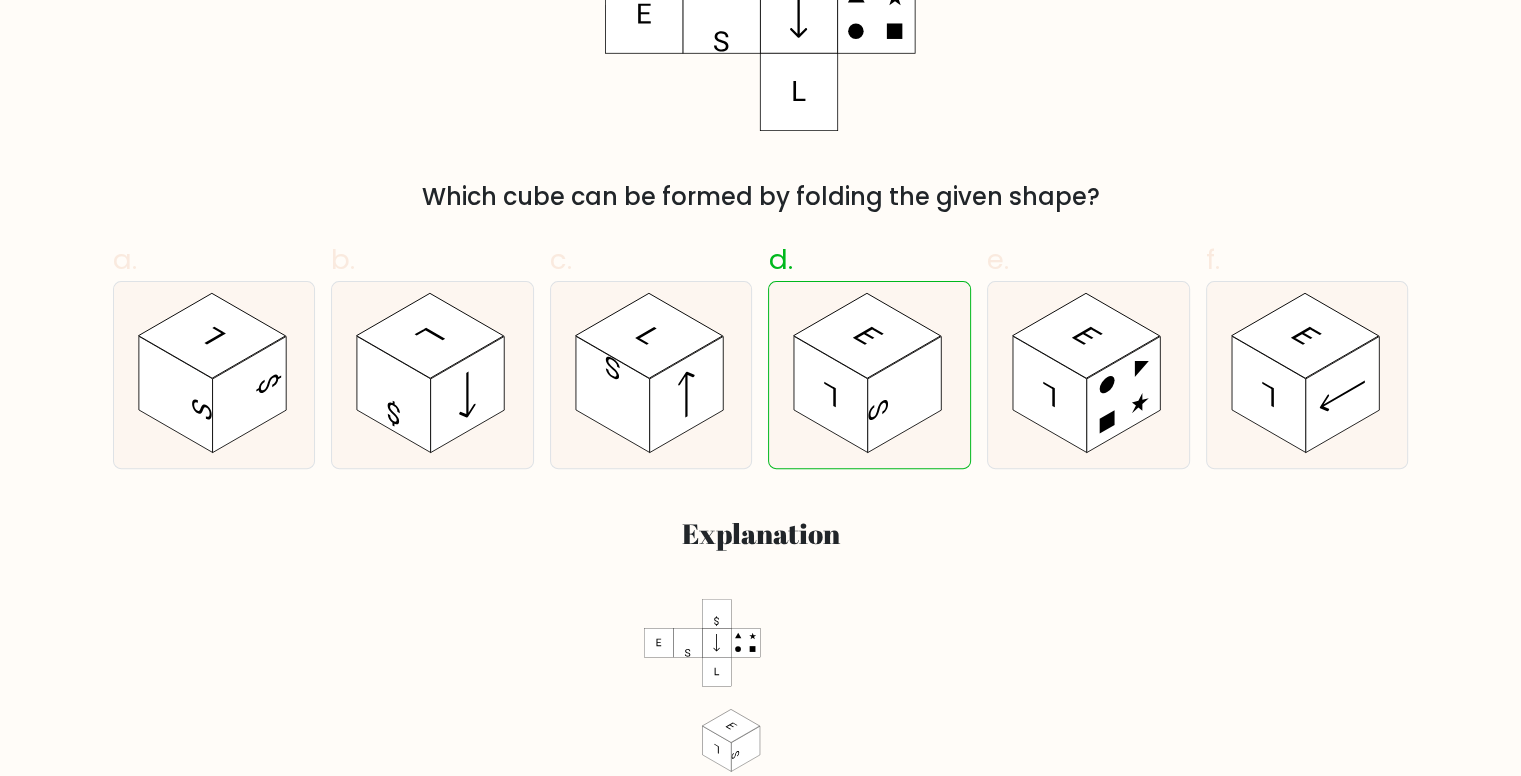 scroll, scrollTop: 492, scrollLeft: 0, axis: vertical 